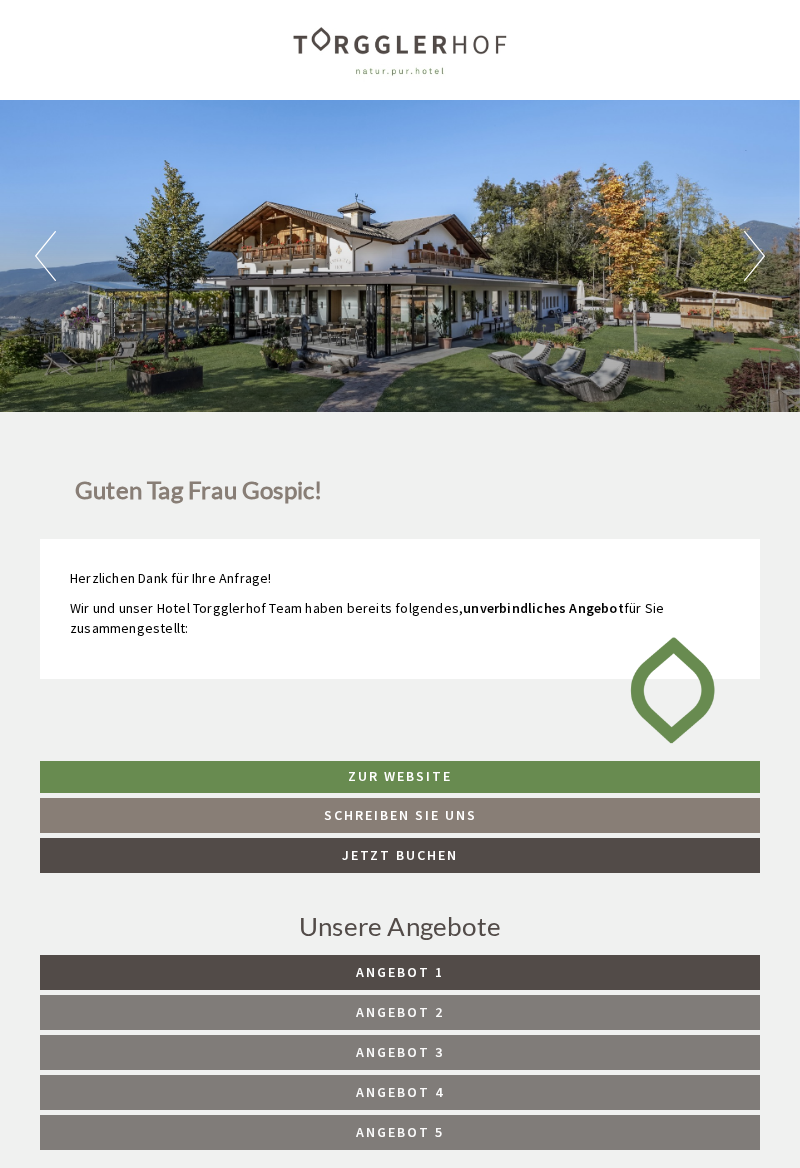 scroll, scrollTop: 0, scrollLeft: 0, axis: both 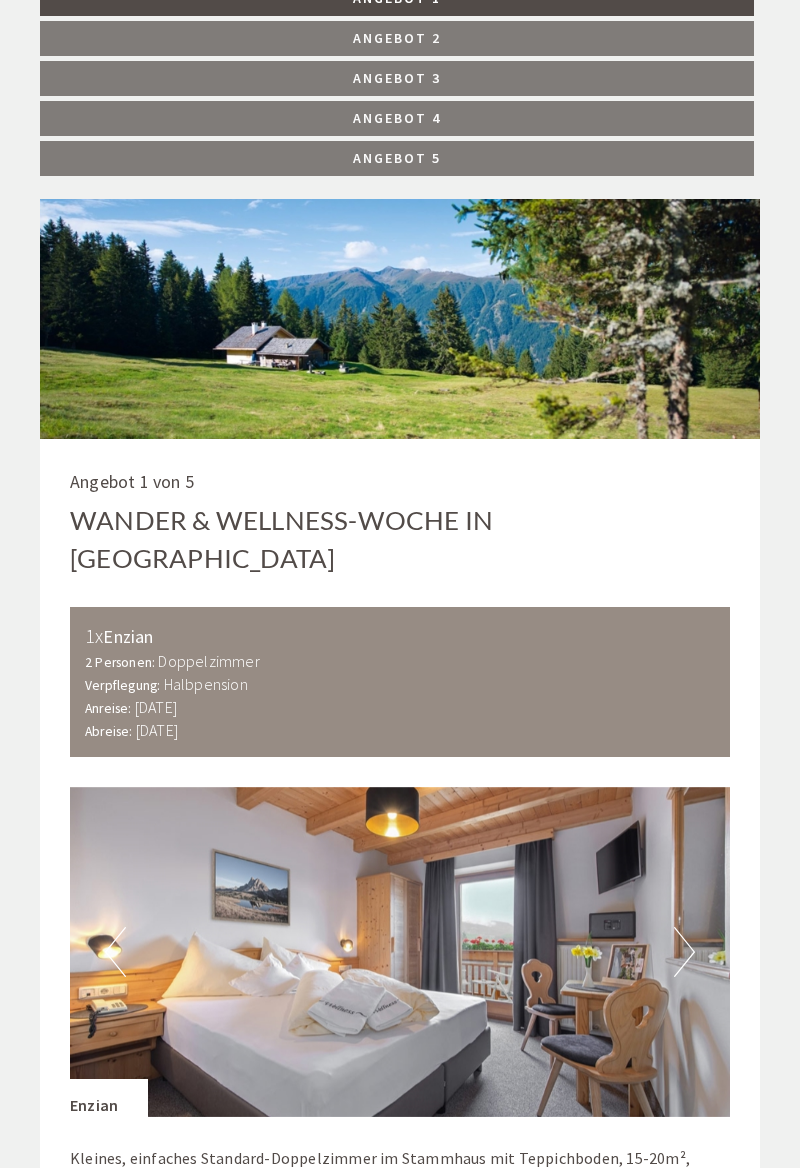 click on "Next" at bounding box center (684, 952) 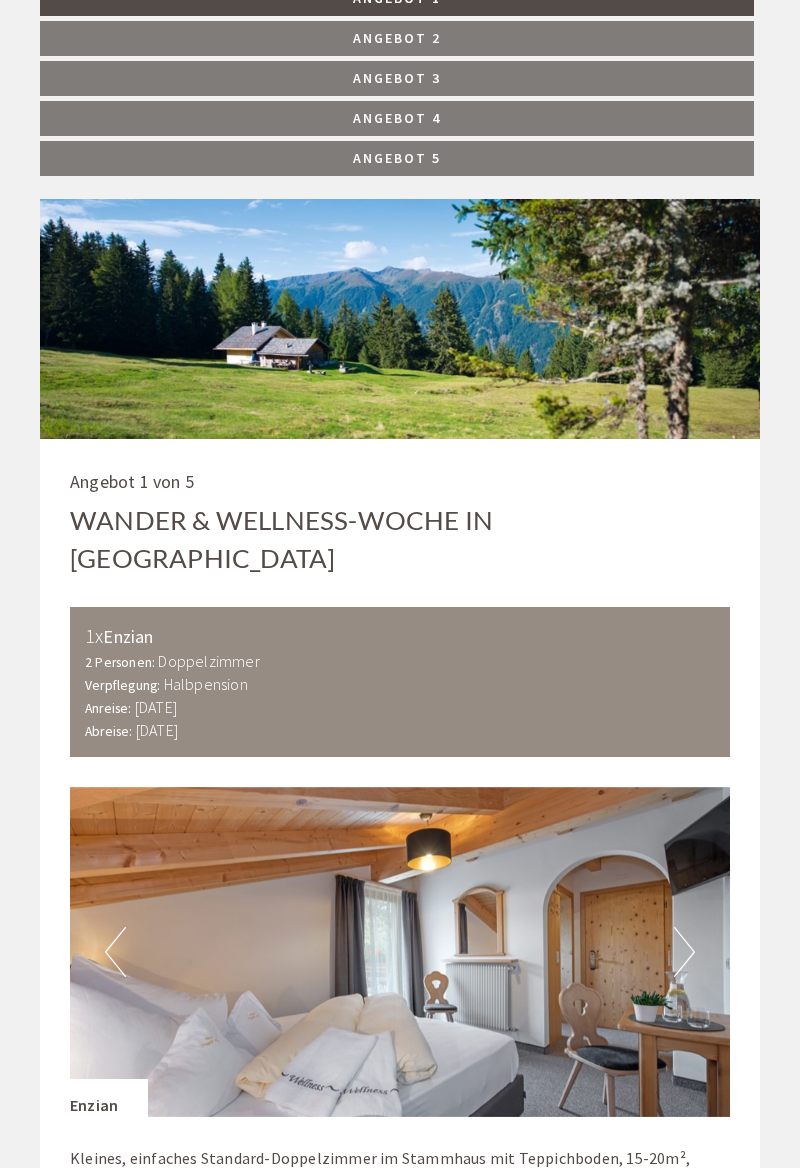 click on "Next" at bounding box center [684, 952] 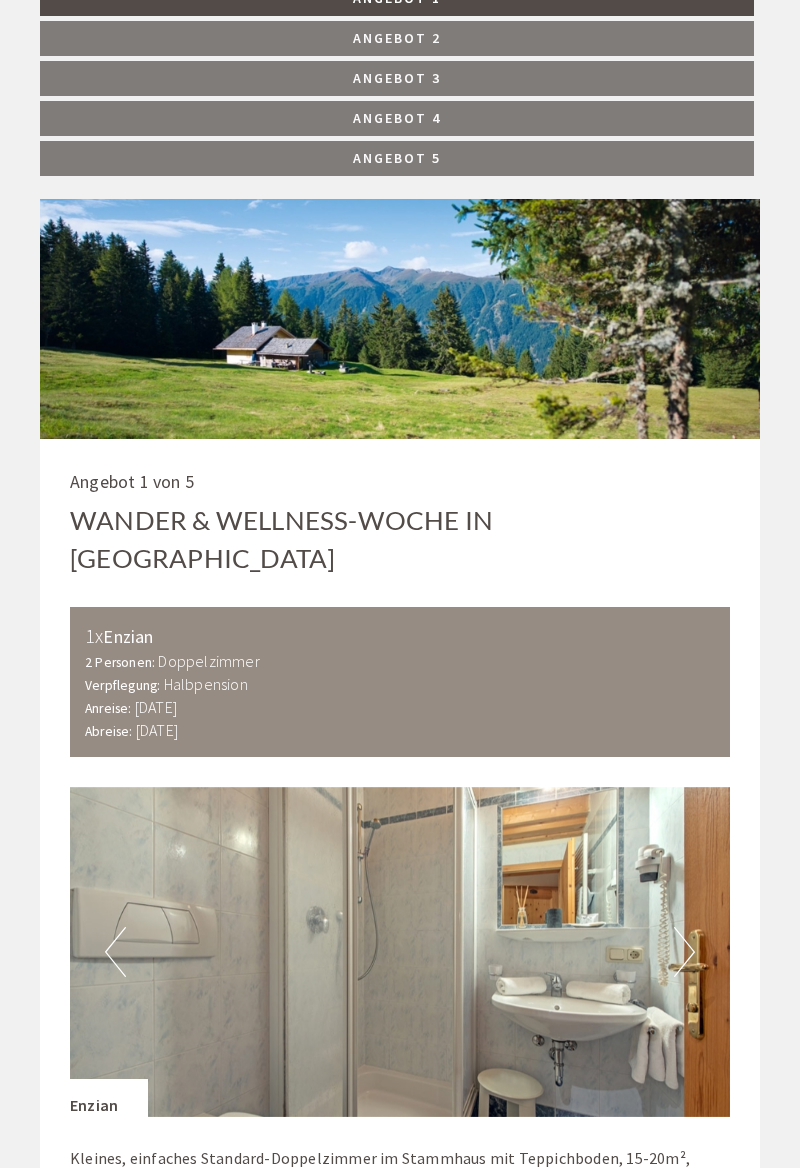 click on "Previous" at bounding box center [115, 952] 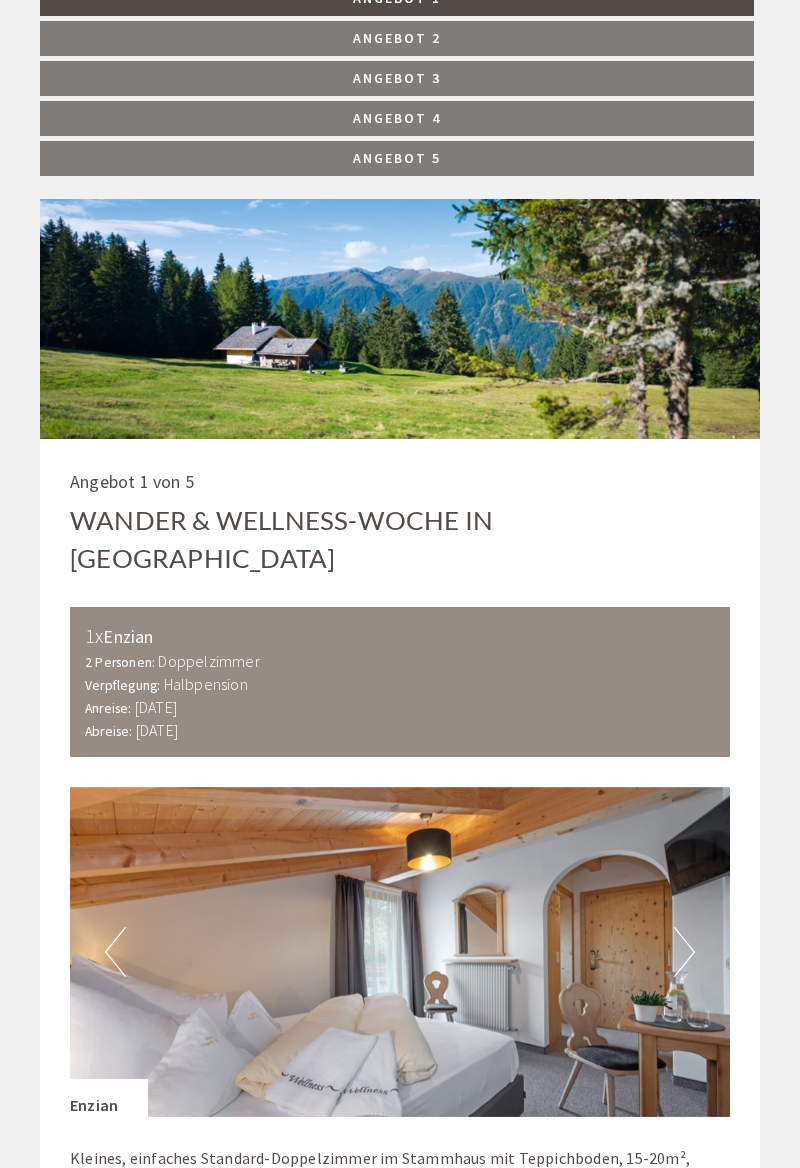 click on "Previous" at bounding box center [115, 952] 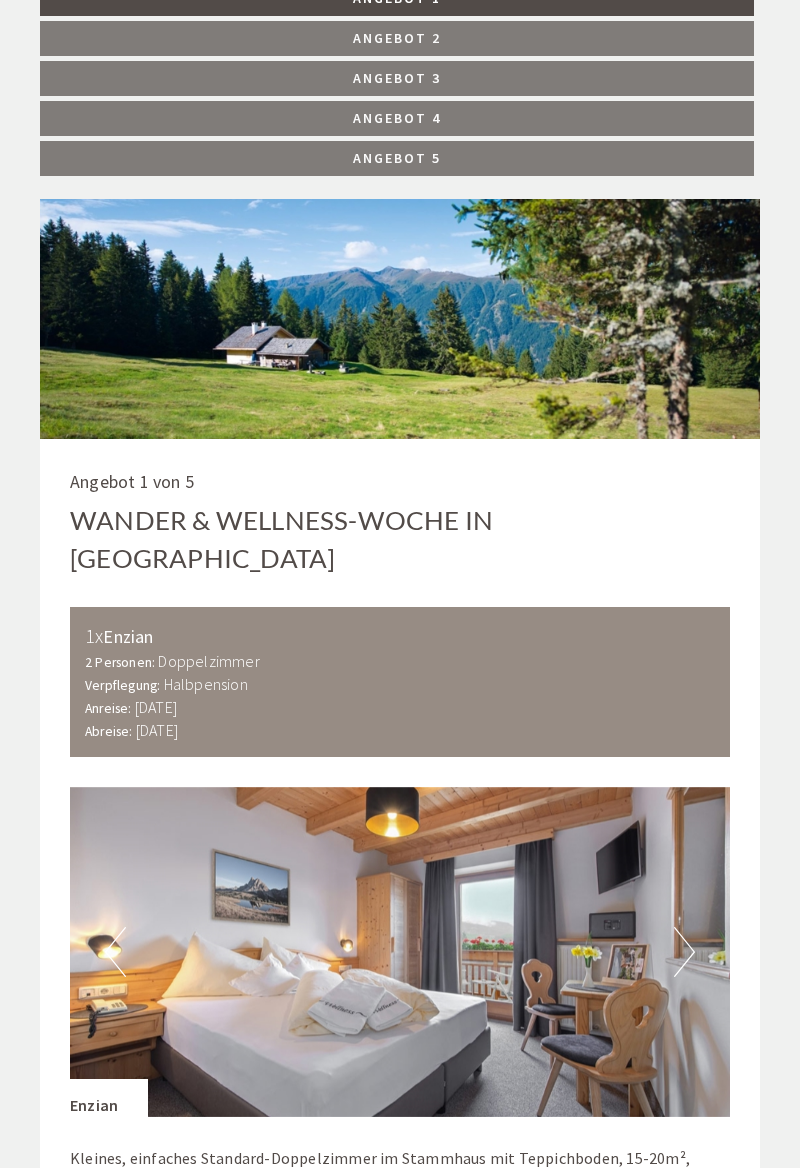 click on "Next" at bounding box center (684, 952) 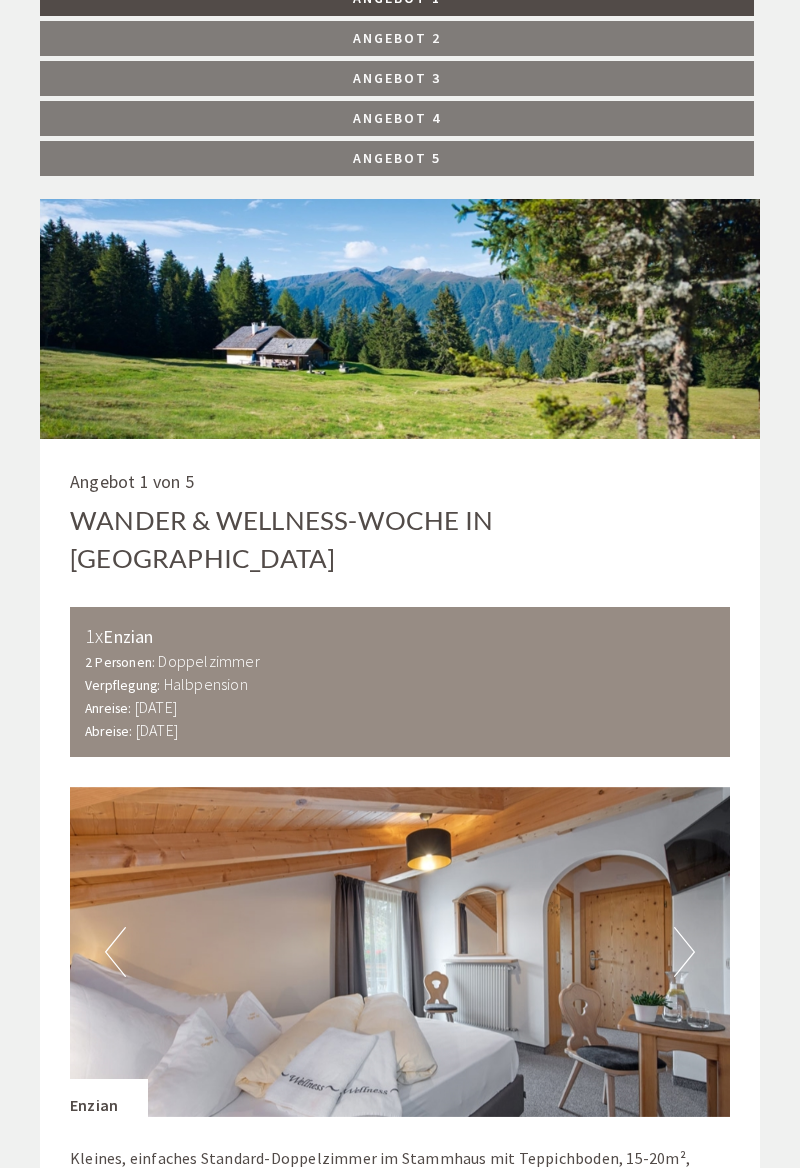 click at bounding box center (400, 952) 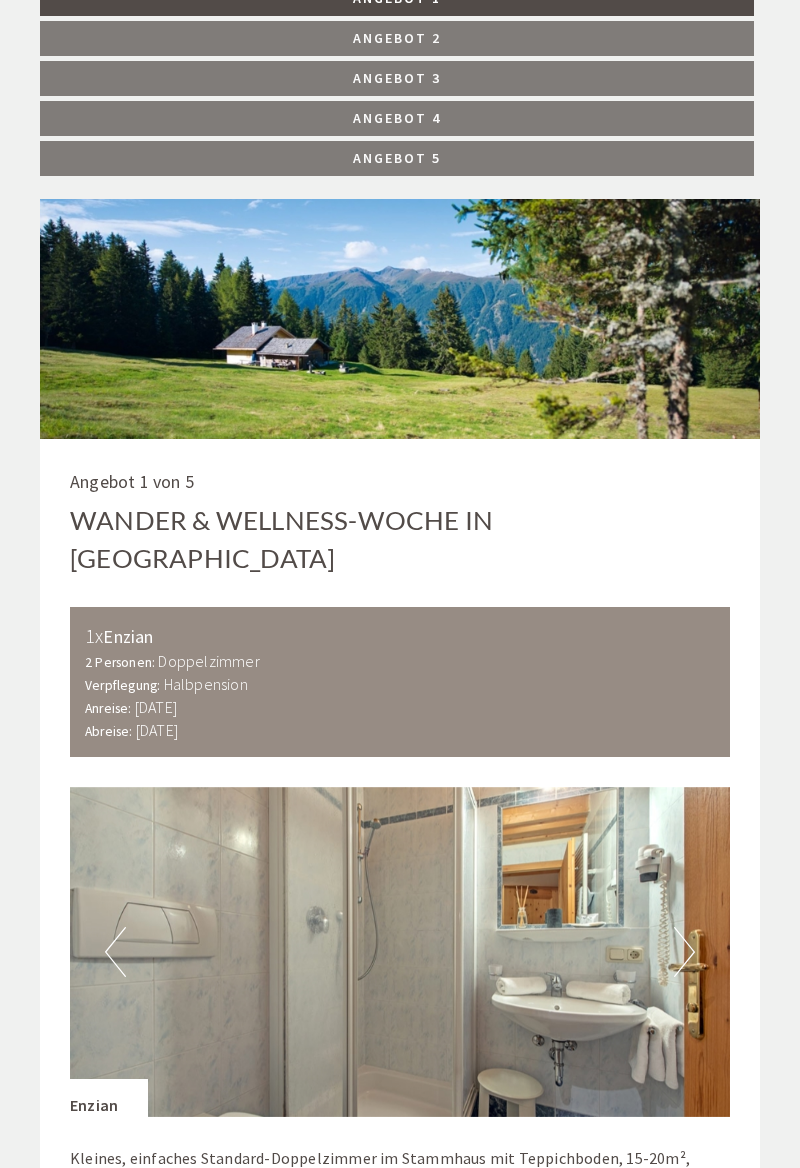 click on "Next" at bounding box center [684, 952] 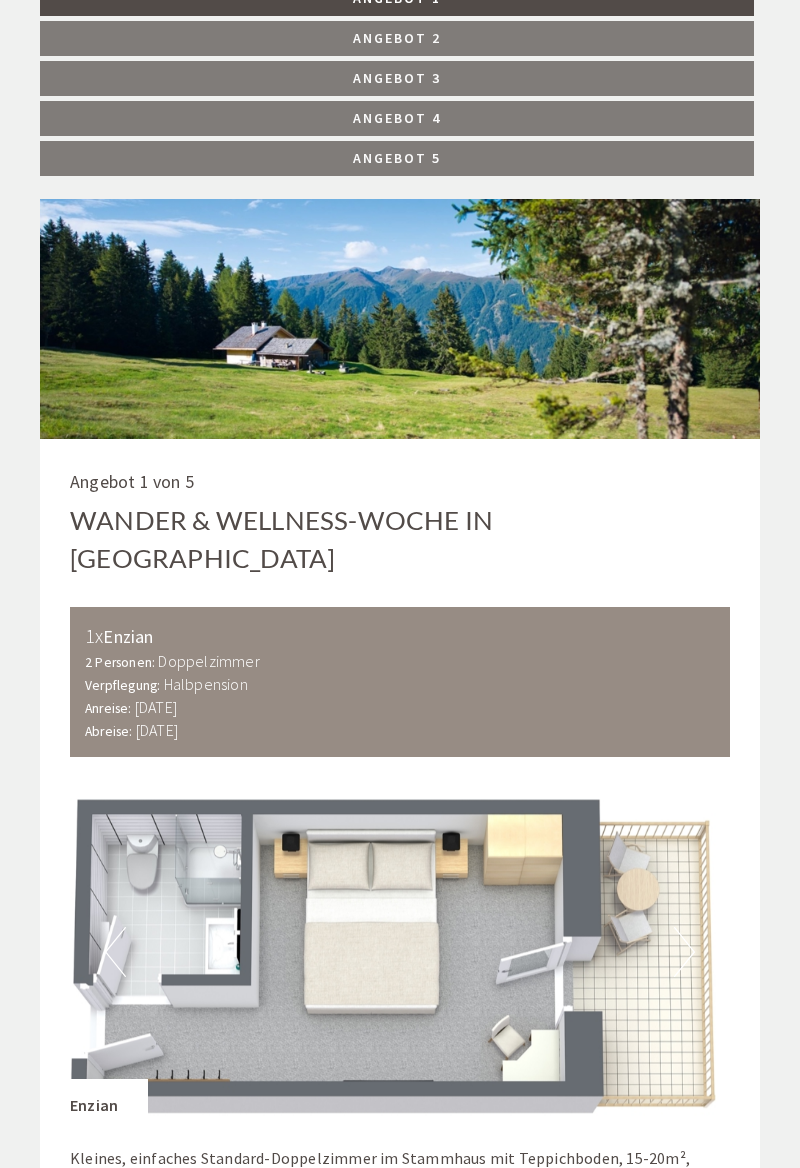 click on "Next" at bounding box center (684, 952) 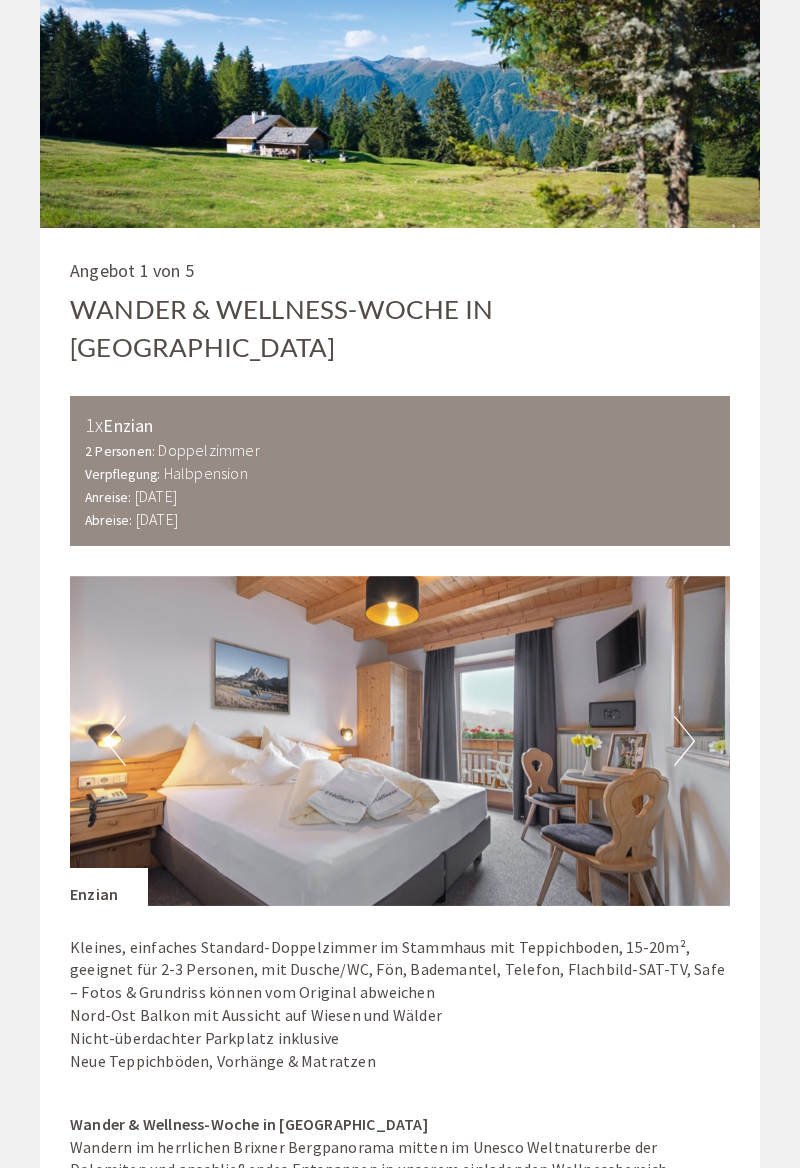 scroll, scrollTop: 1194, scrollLeft: 0, axis: vertical 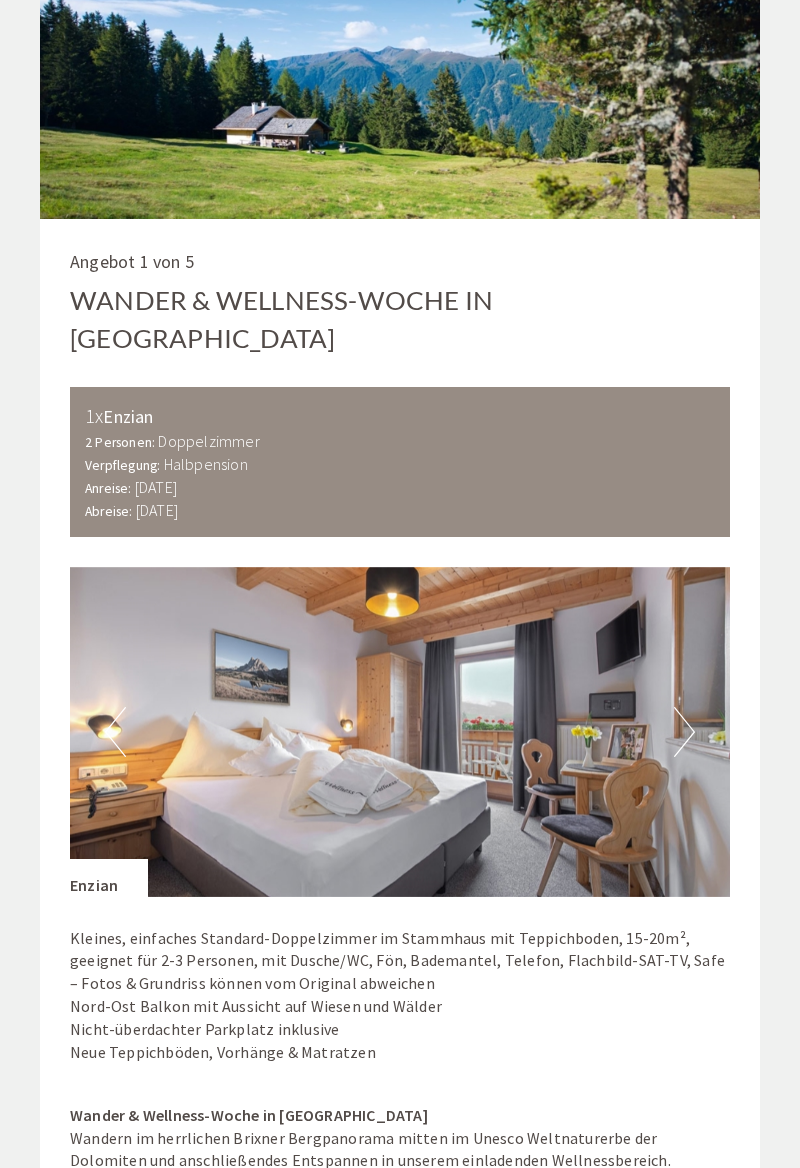 click on "Next" at bounding box center (684, 732) 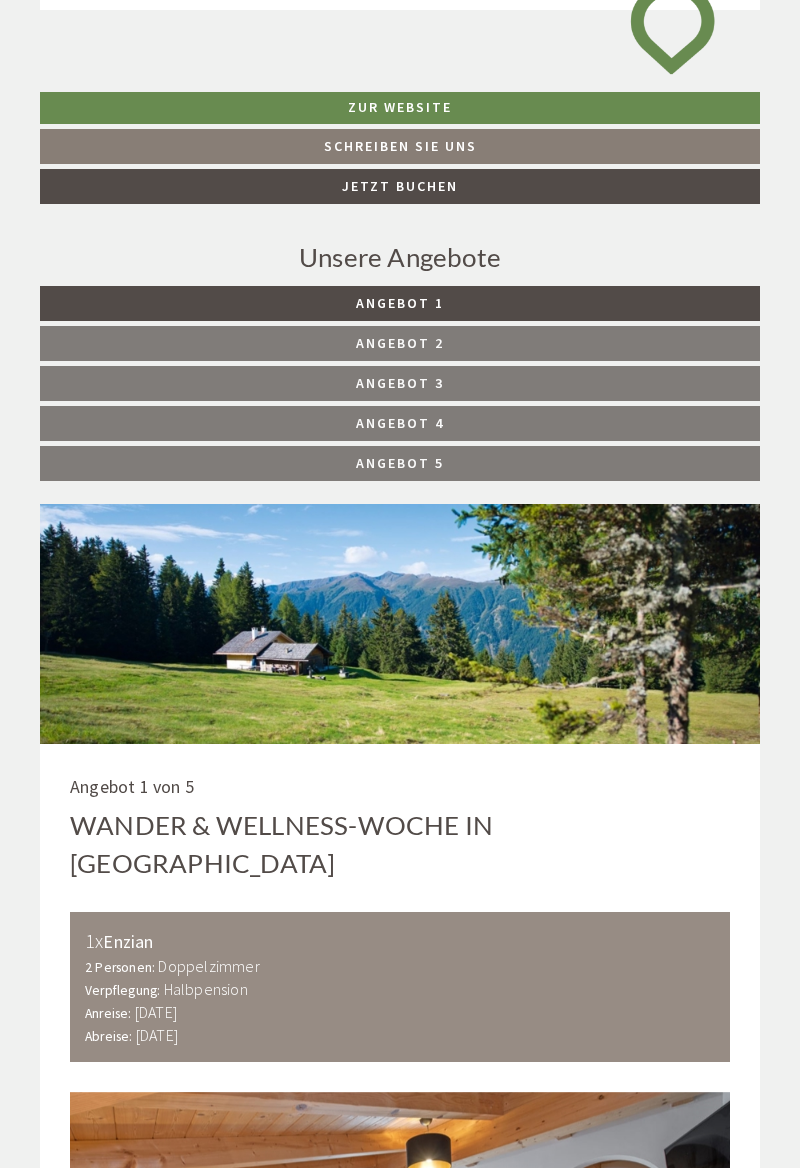 scroll, scrollTop: 664, scrollLeft: 0, axis: vertical 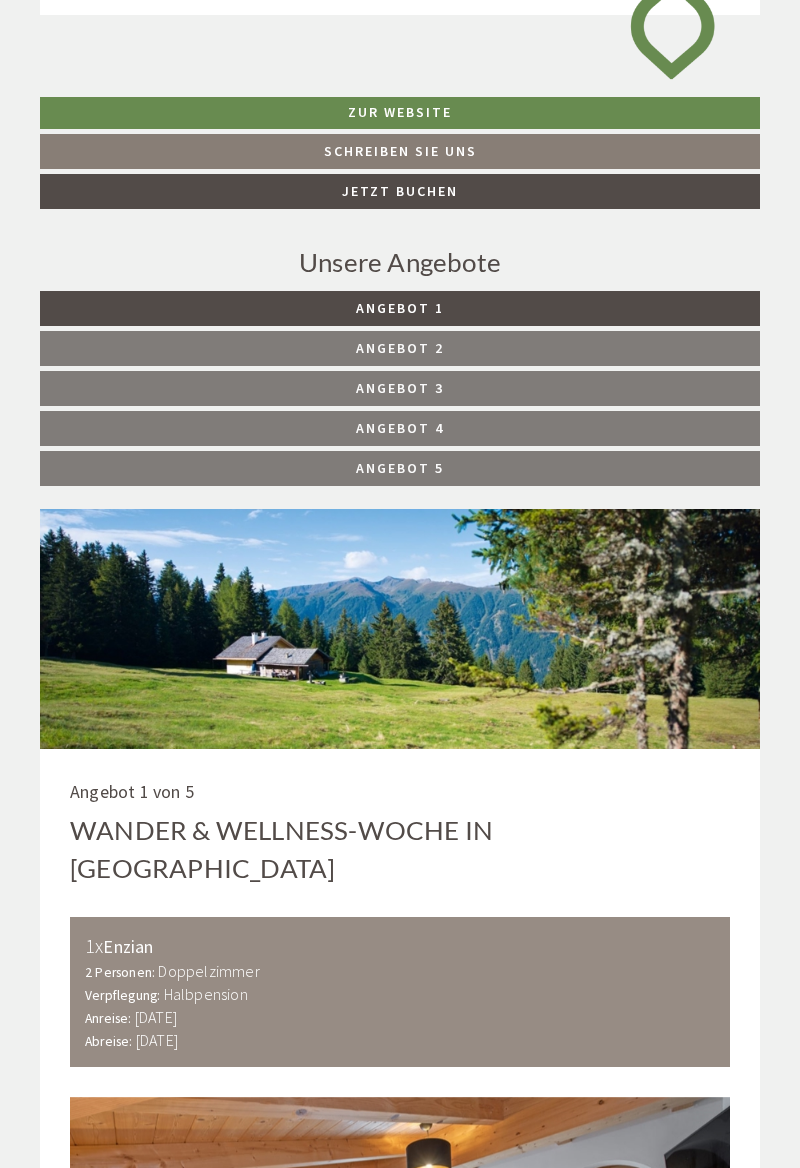 click on "Angebot 2" at bounding box center [400, 348] 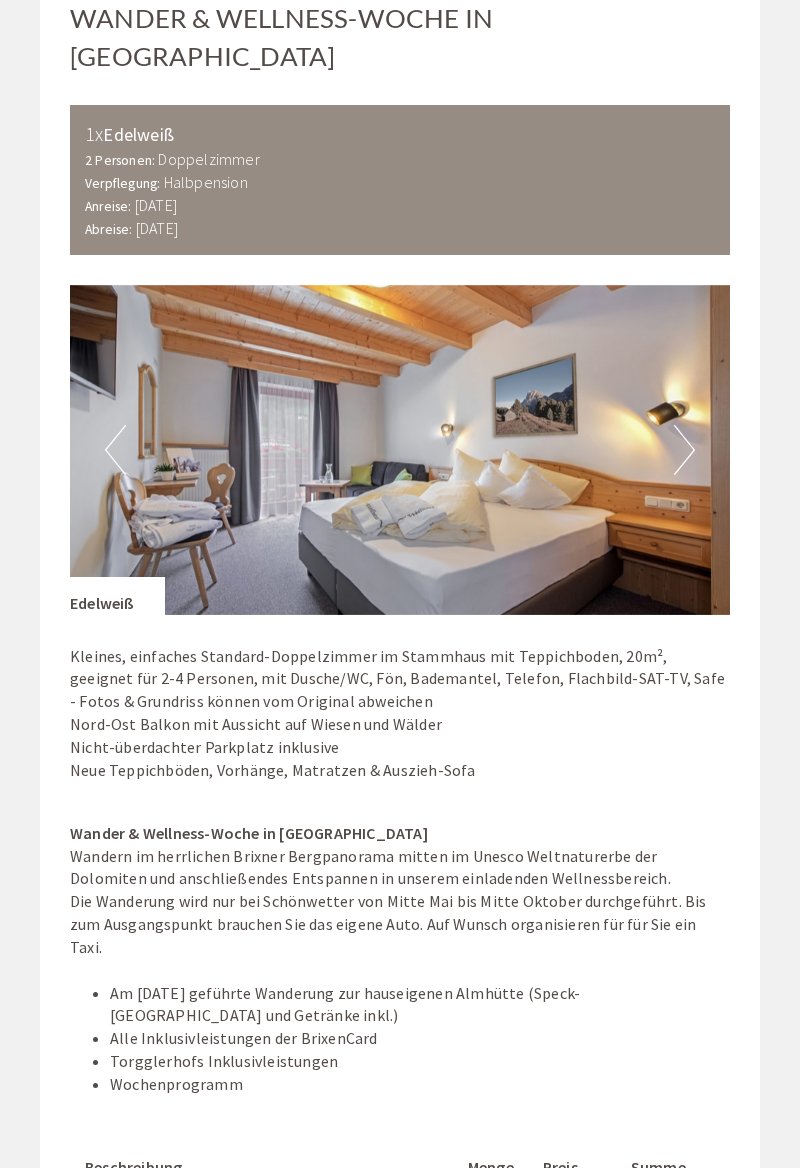 scroll, scrollTop: 1477, scrollLeft: 0, axis: vertical 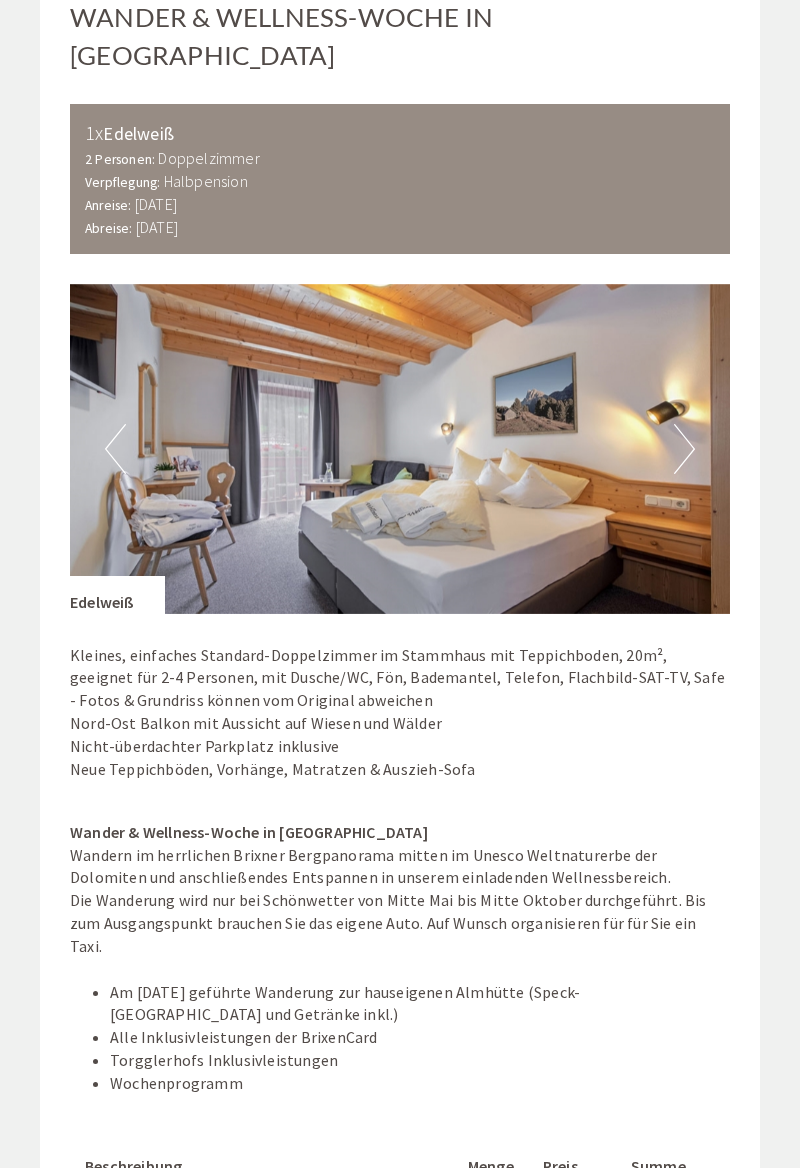 click at bounding box center (400, 449) 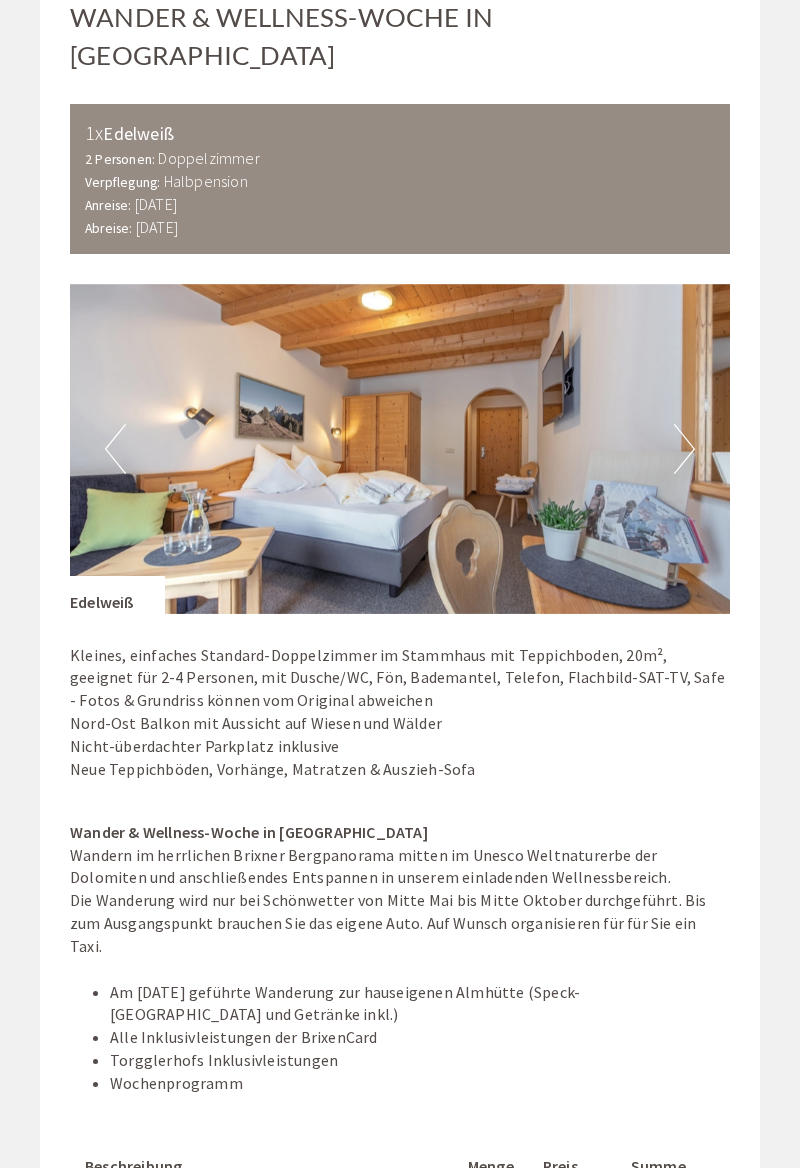click on "Next" at bounding box center (684, 449) 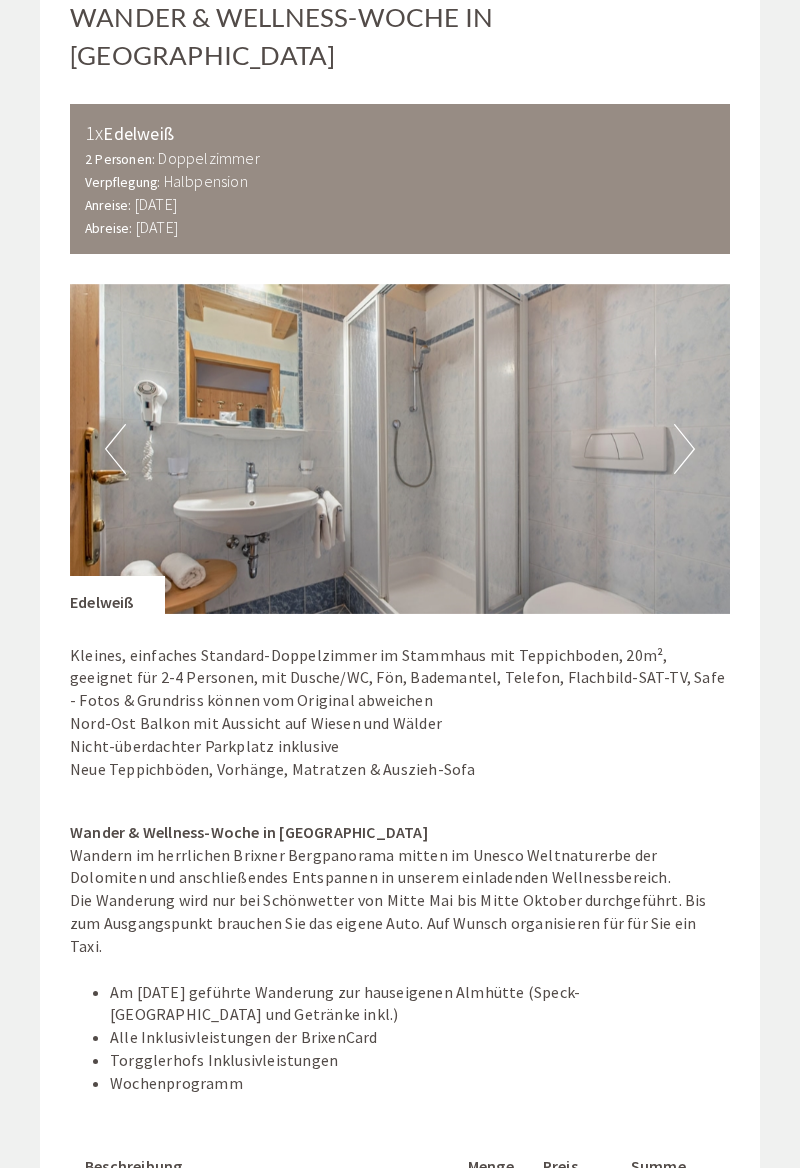 click at bounding box center [400, 449] 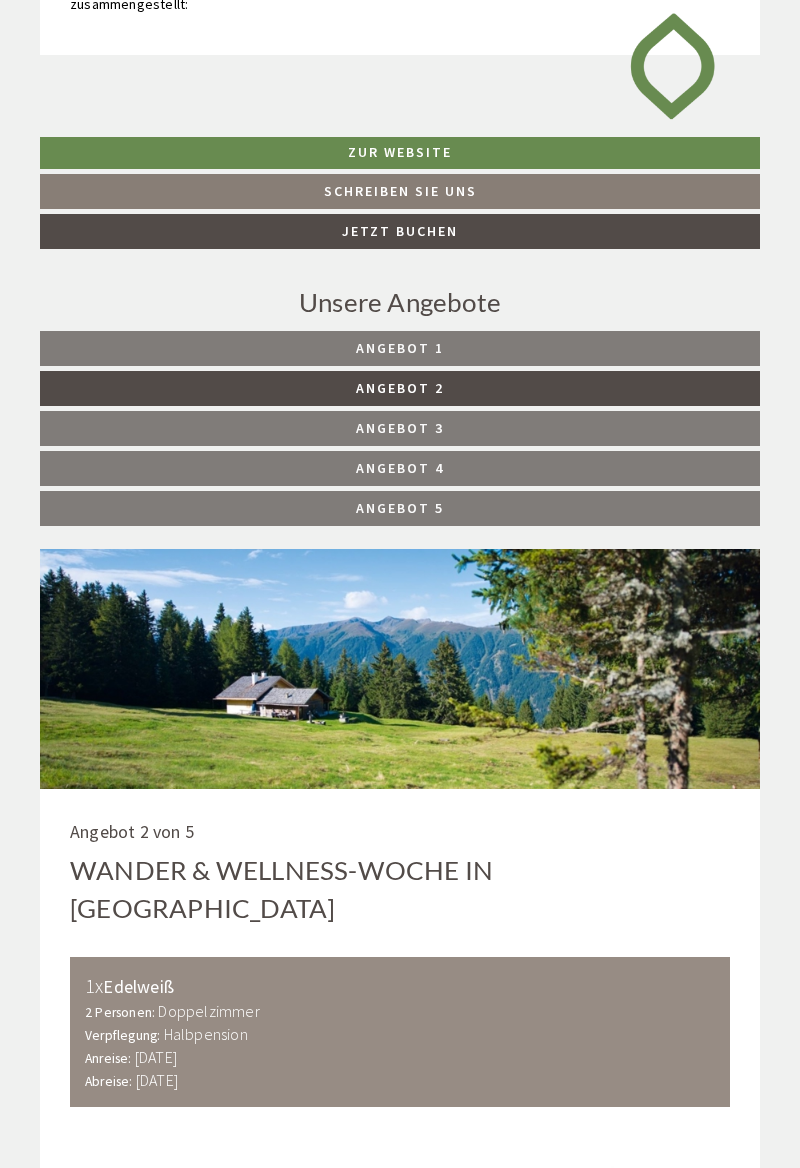 click on "Angebot 3" at bounding box center (400, 428) 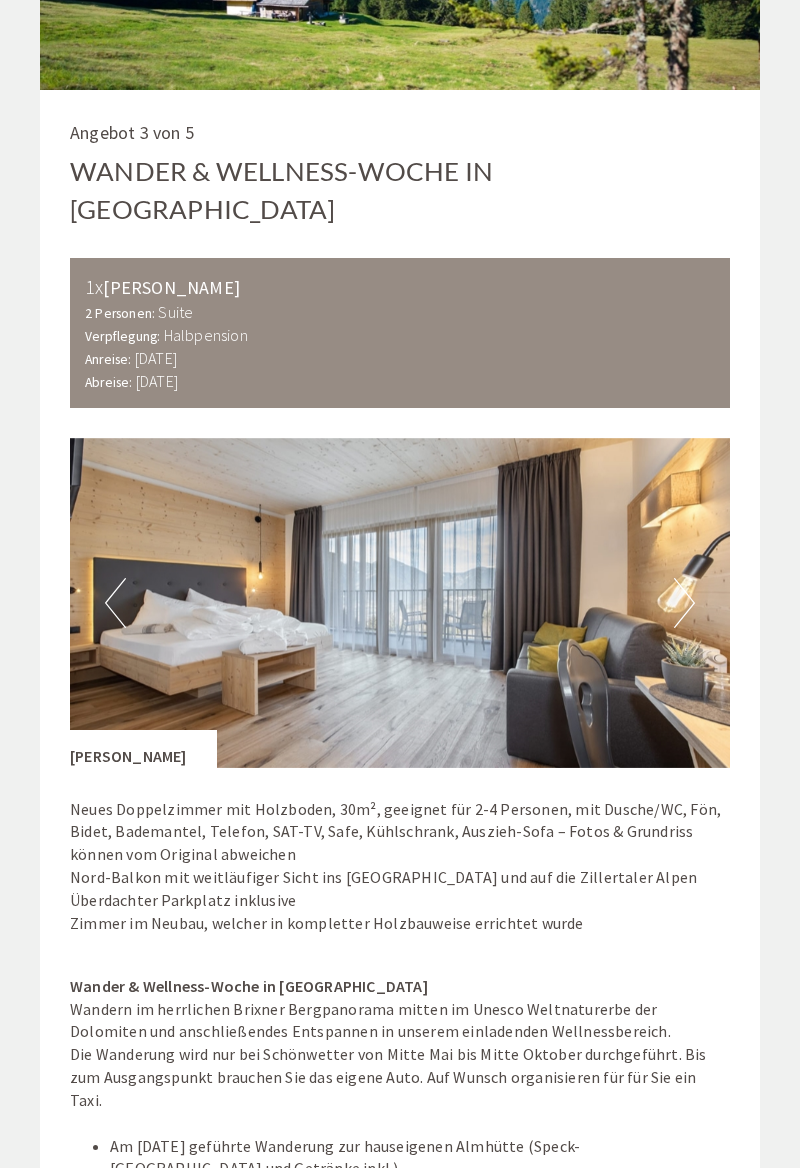 scroll, scrollTop: 1314, scrollLeft: 0, axis: vertical 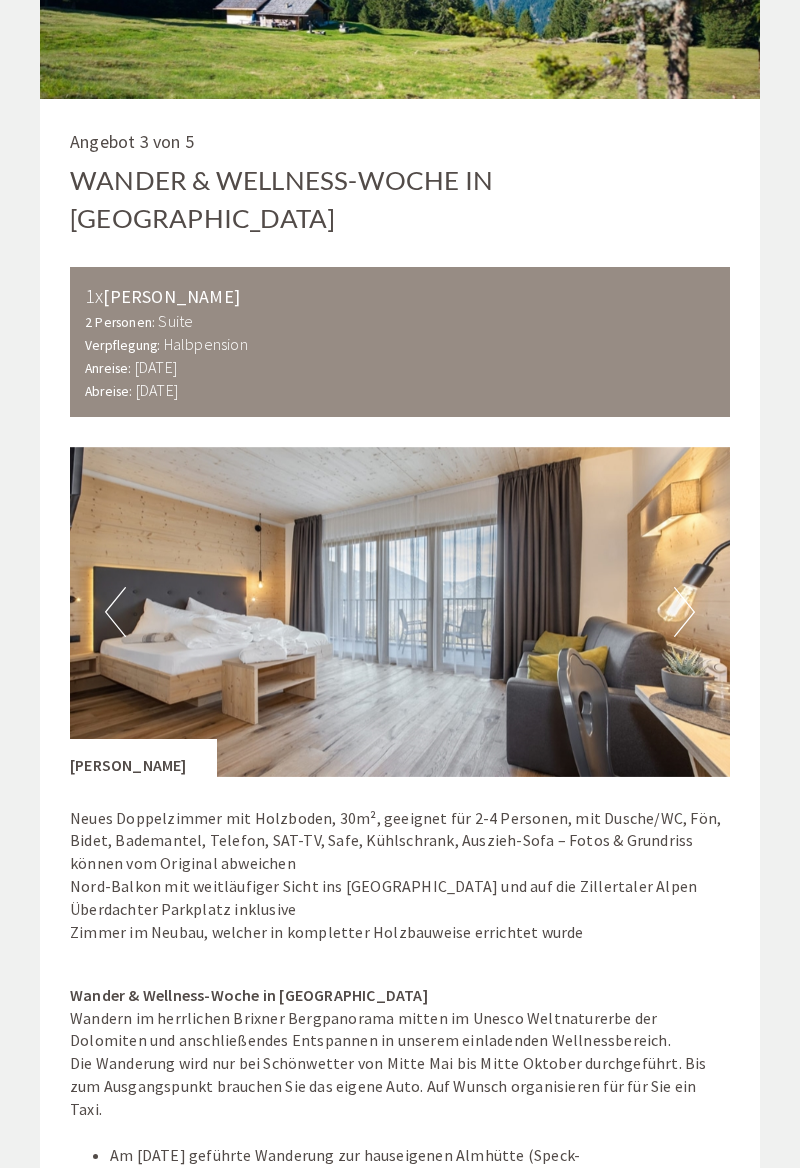 click on "Next" at bounding box center (684, 612) 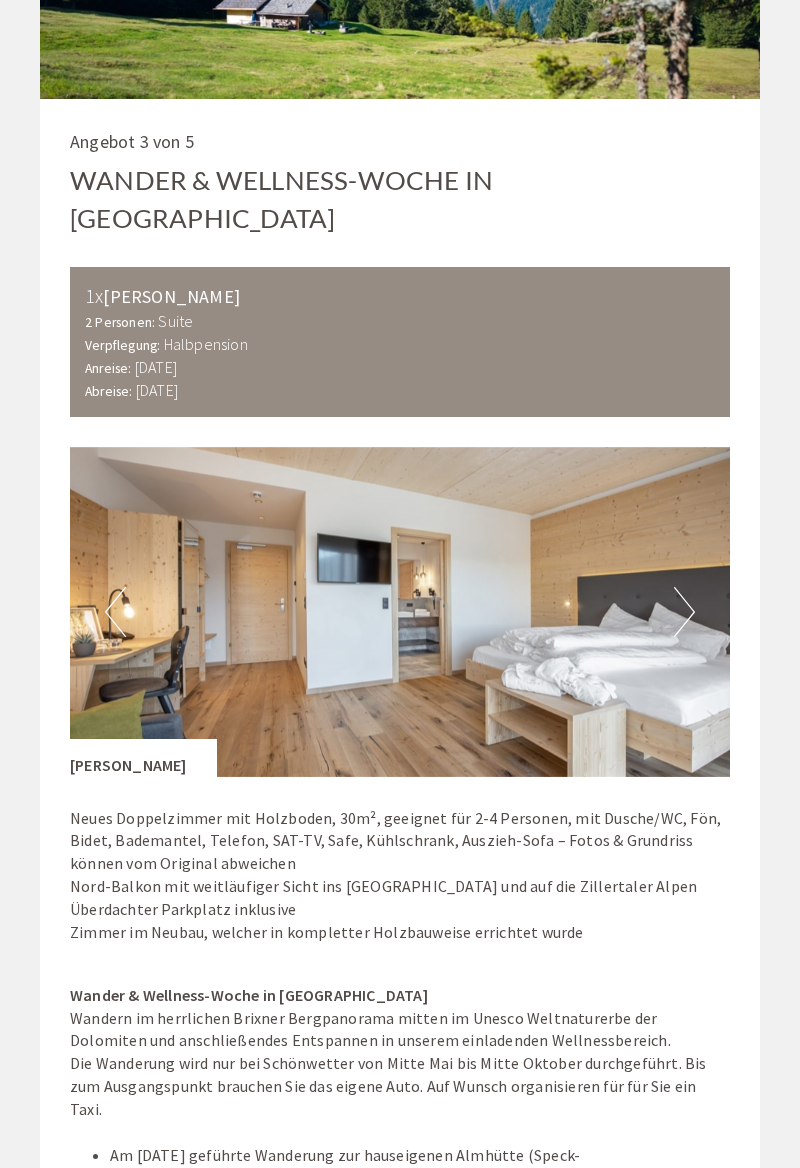 click on "Next" at bounding box center (684, 612) 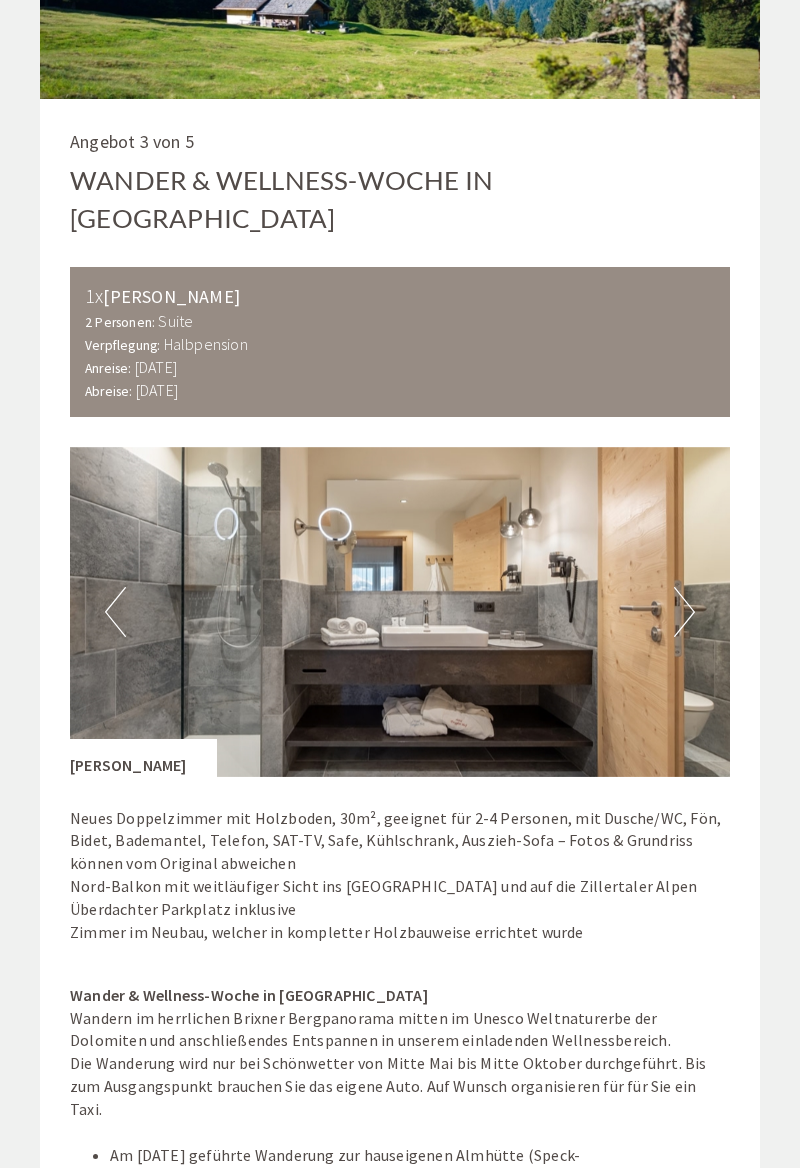 click on "Next" at bounding box center [684, 612] 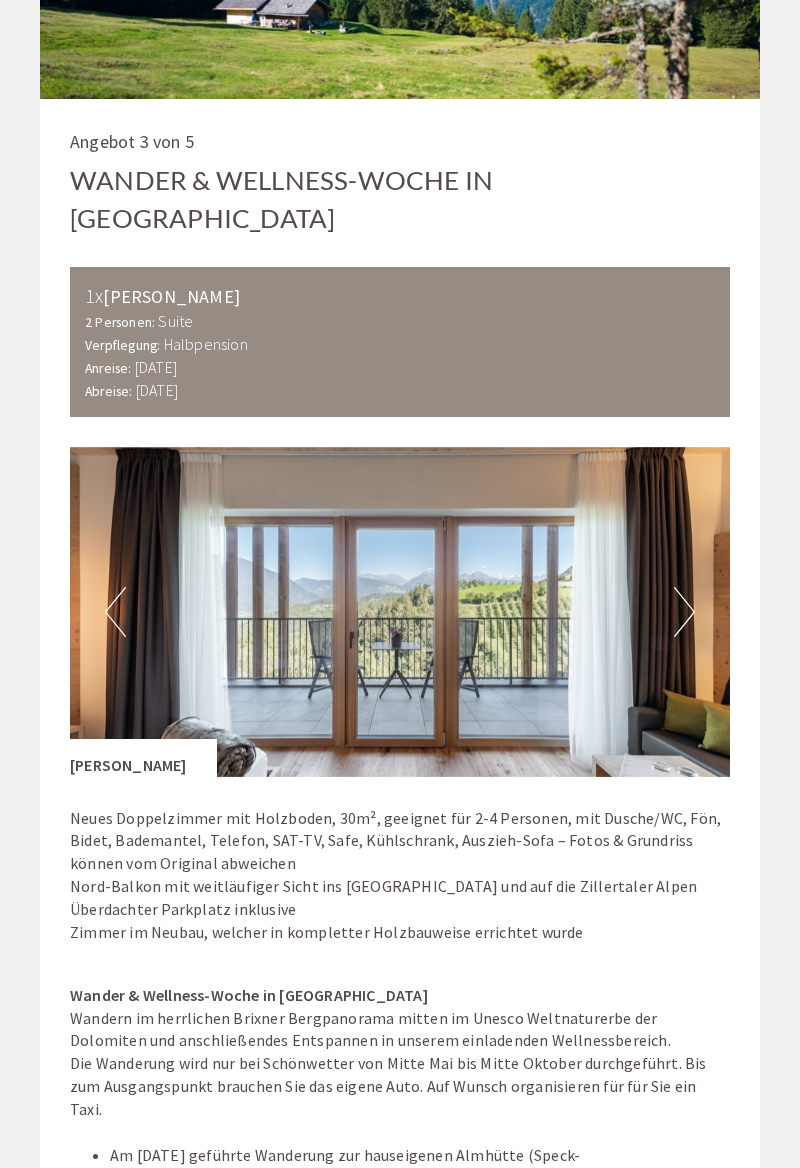 click on "Next" at bounding box center (684, 612) 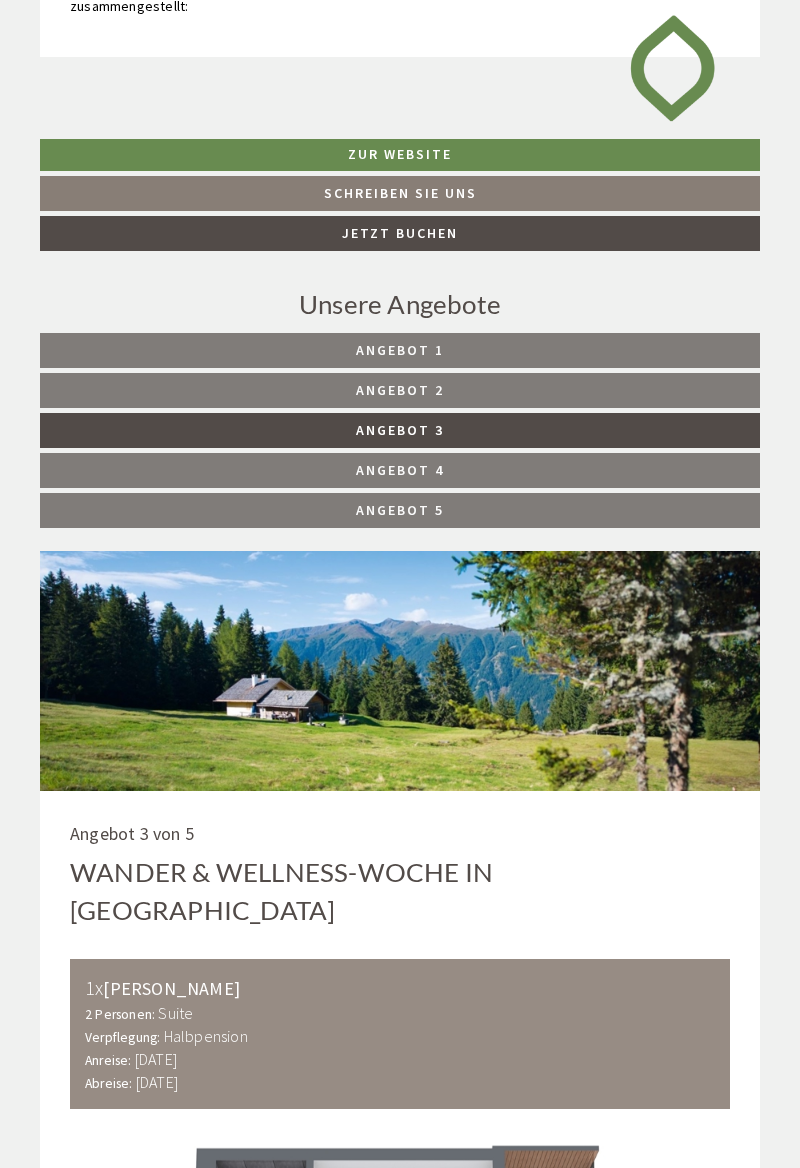 scroll, scrollTop: 620, scrollLeft: 0, axis: vertical 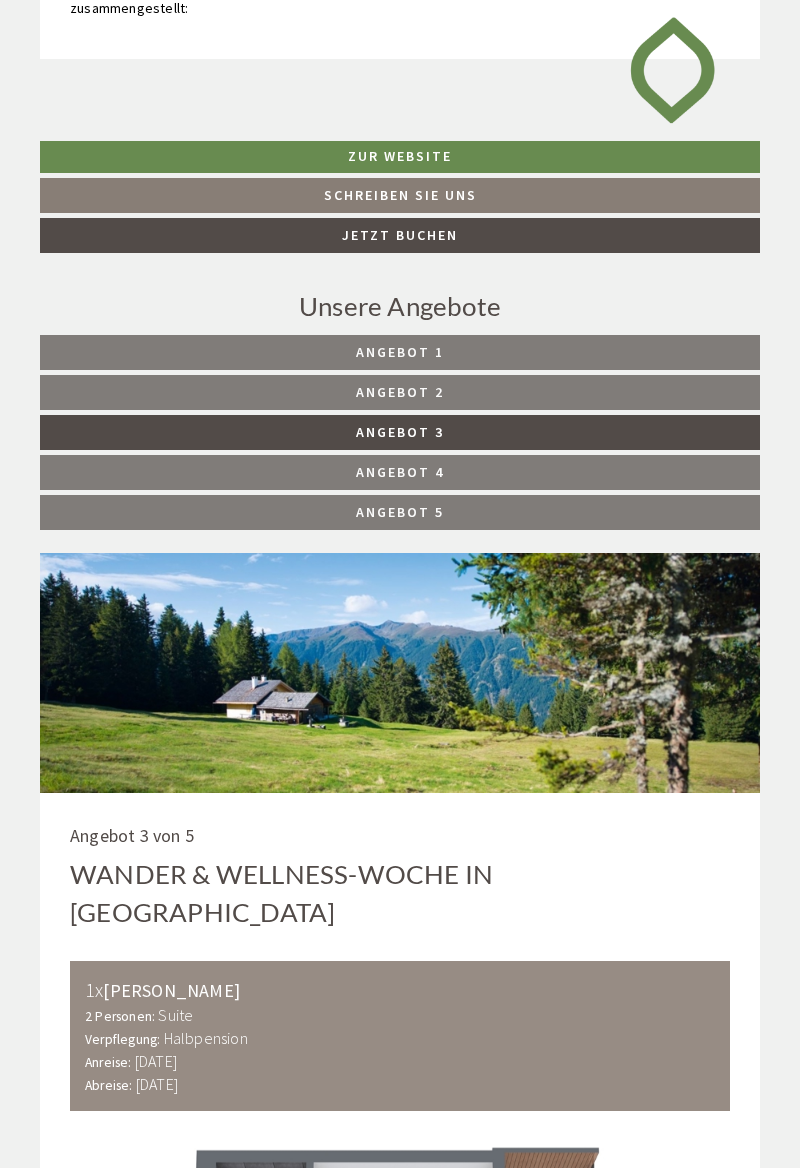 click on "Angebot 4" at bounding box center (400, 472) 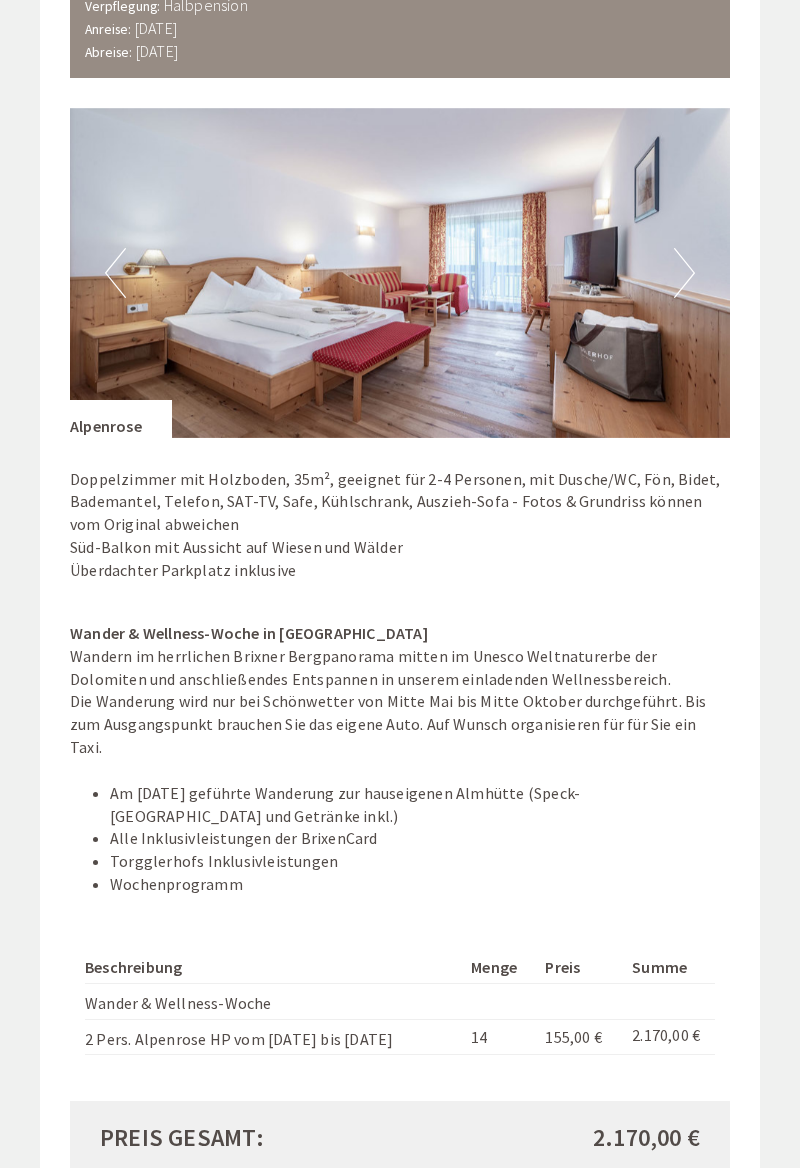scroll, scrollTop: 1660, scrollLeft: 0, axis: vertical 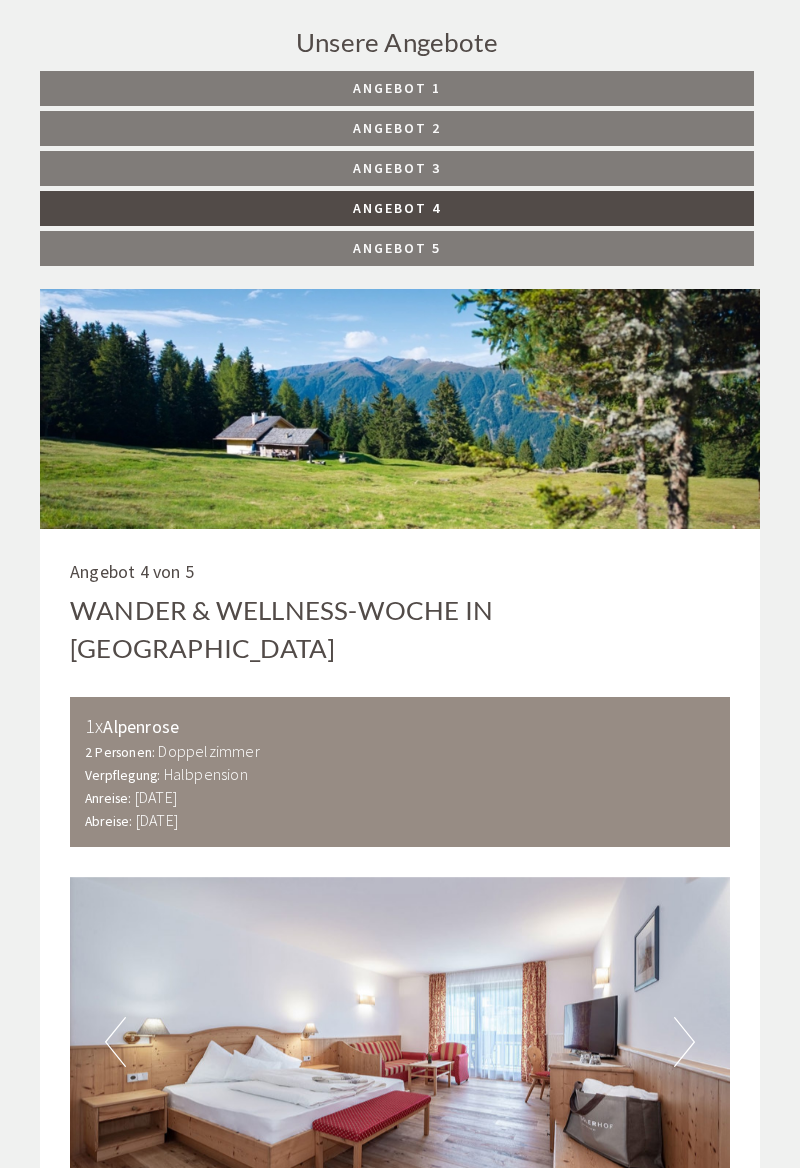 click on "Angebot 5" at bounding box center [397, 248] 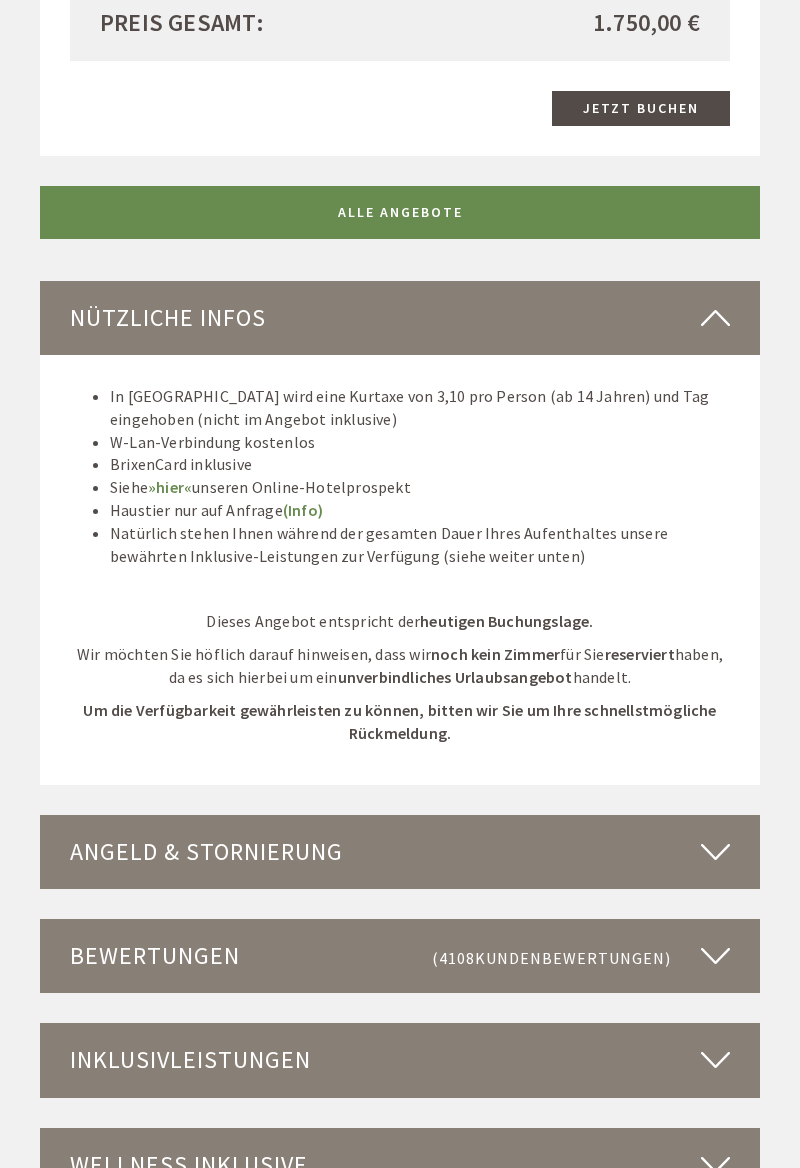 scroll, scrollTop: 2792, scrollLeft: 0, axis: vertical 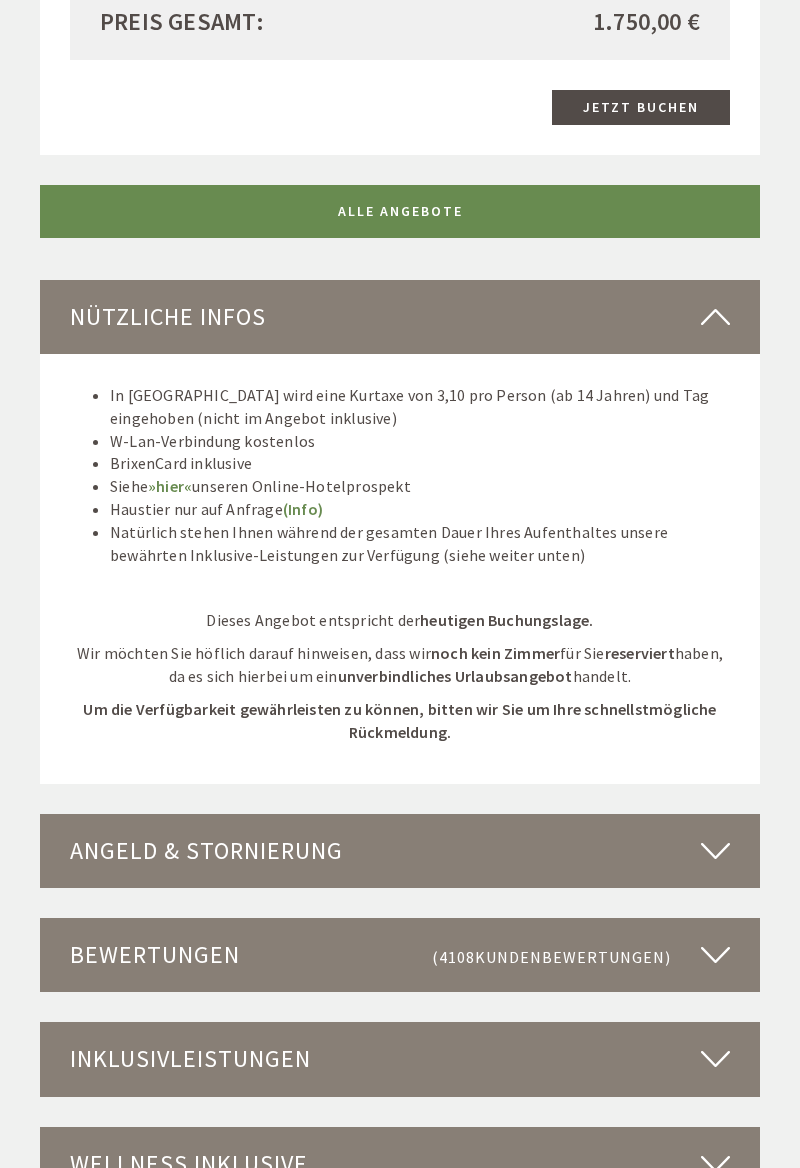 click at bounding box center (715, 955) 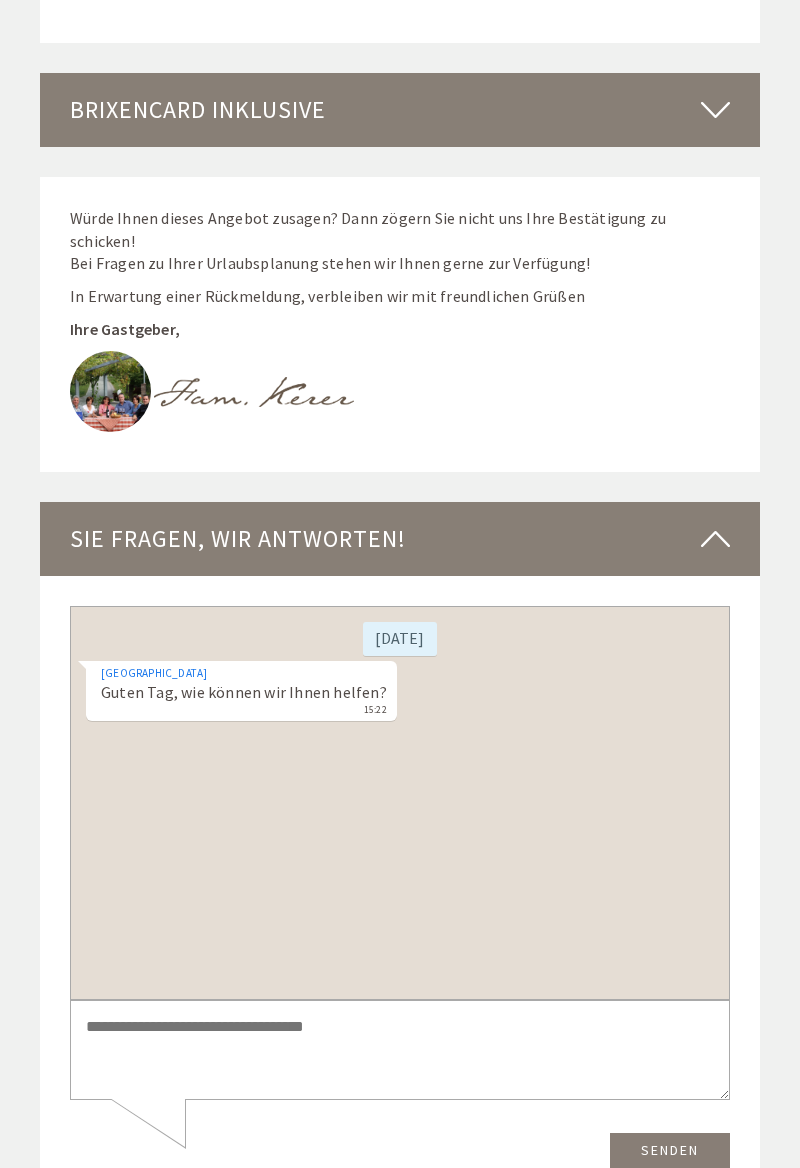 scroll, scrollTop: 5496, scrollLeft: 0, axis: vertical 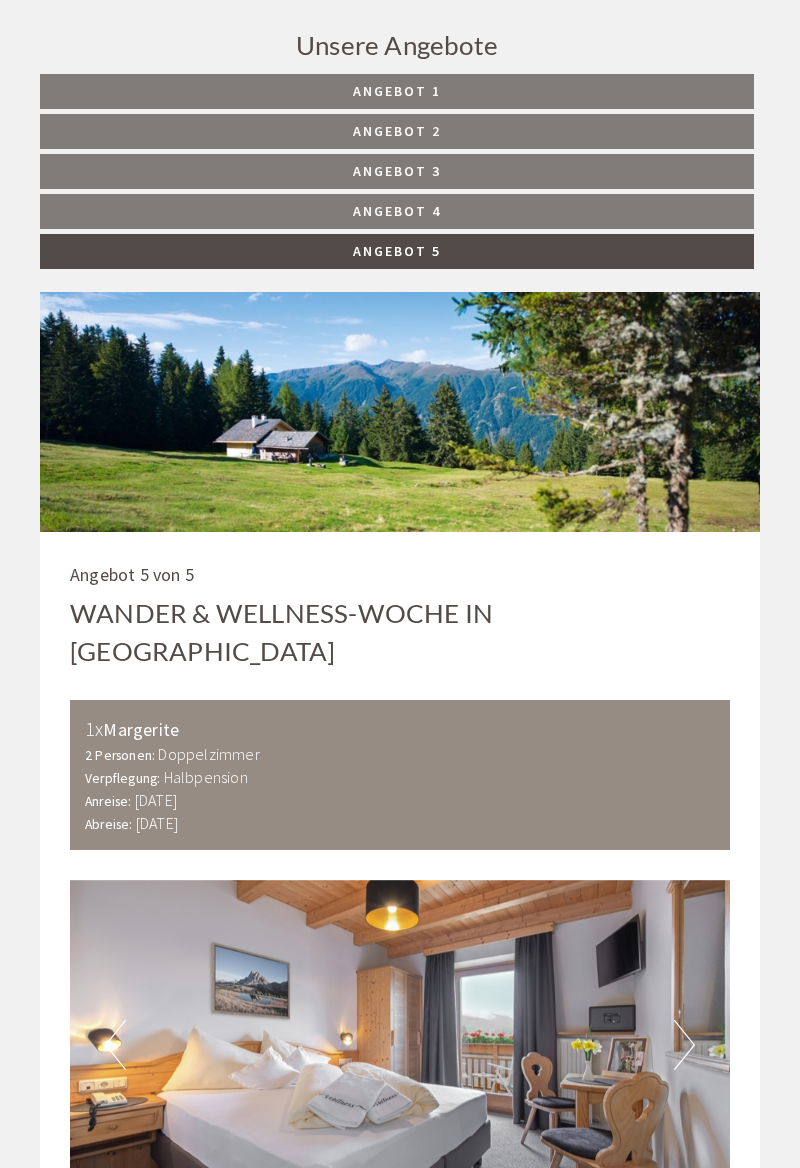 click on "Angebot 1" at bounding box center [397, 91] 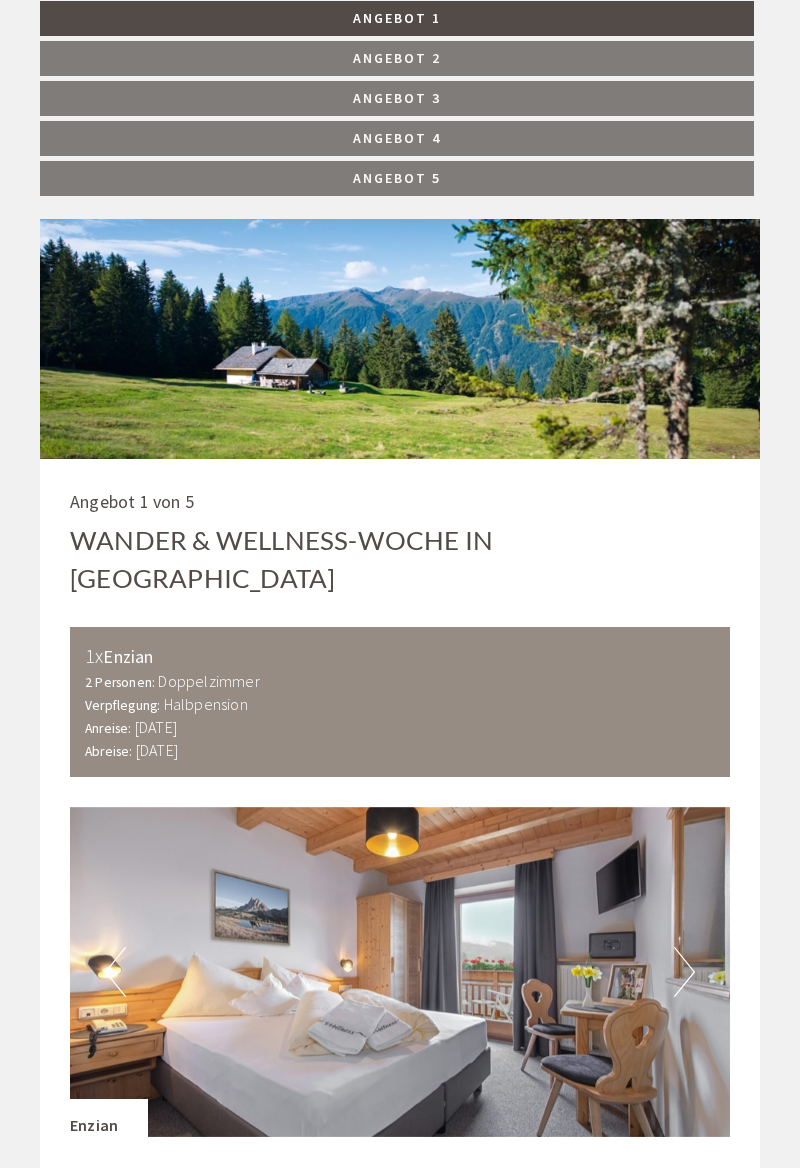 click on "Angebot 2" at bounding box center (397, 58) 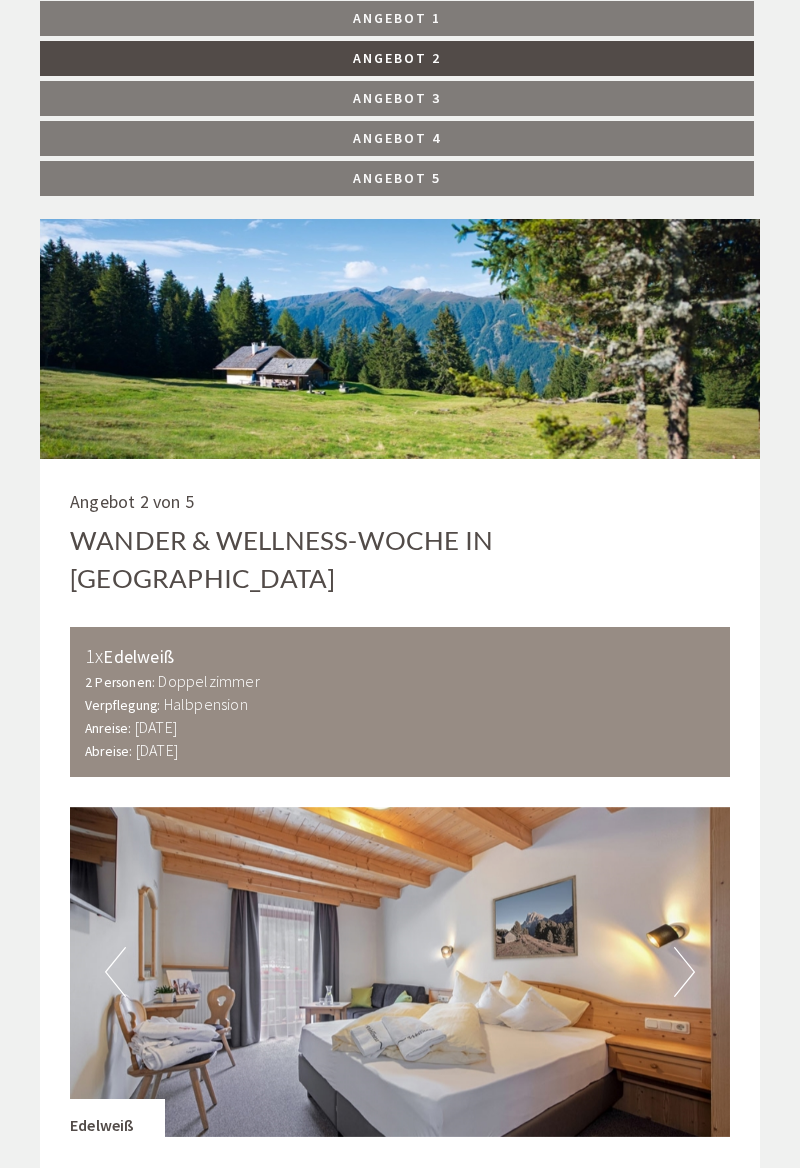 click on "Angebot 3" at bounding box center (397, 98) 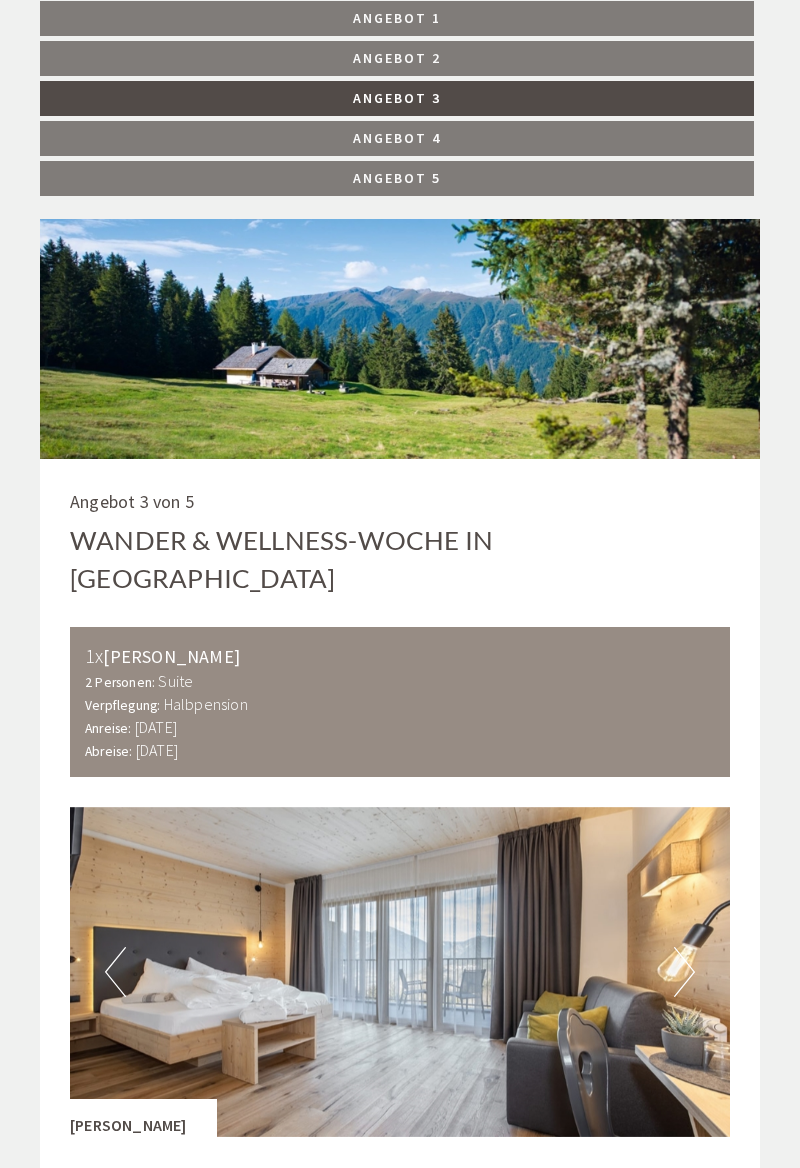 click on "Angebot 4" at bounding box center (397, 138) 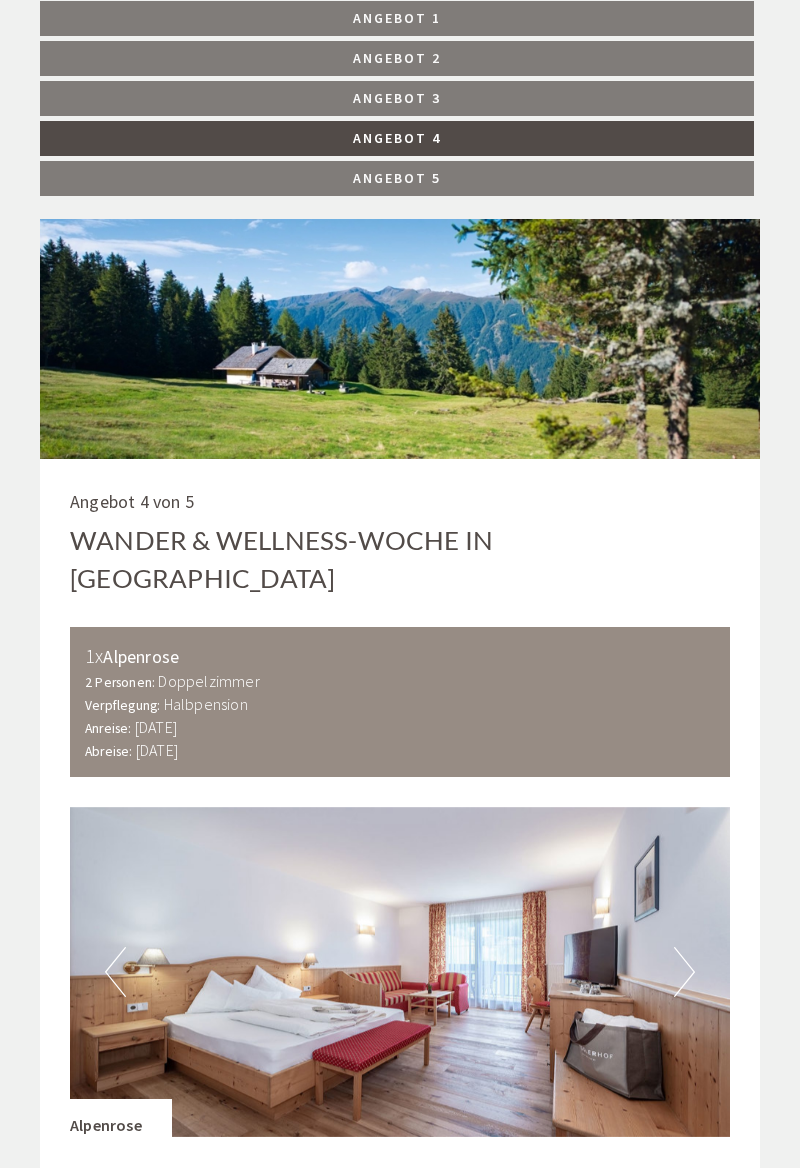 click on "Angebot 5" at bounding box center [397, 178] 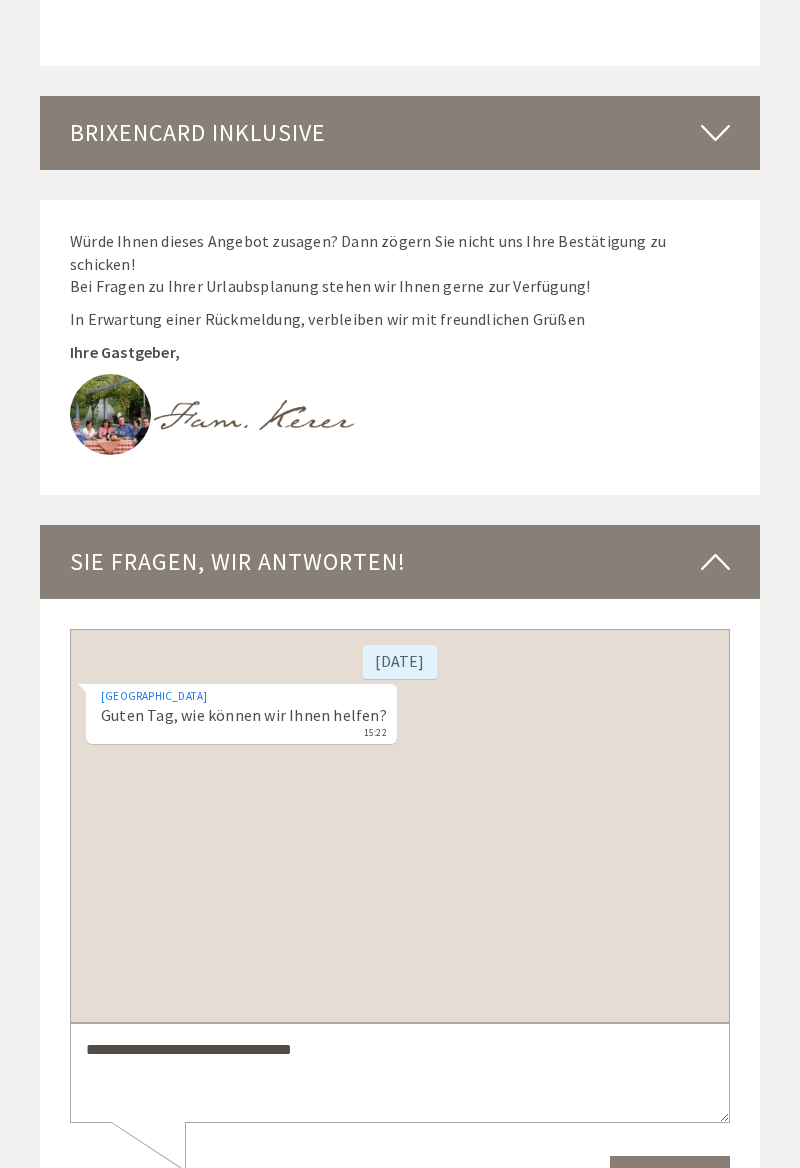 scroll, scrollTop: 5475, scrollLeft: 0, axis: vertical 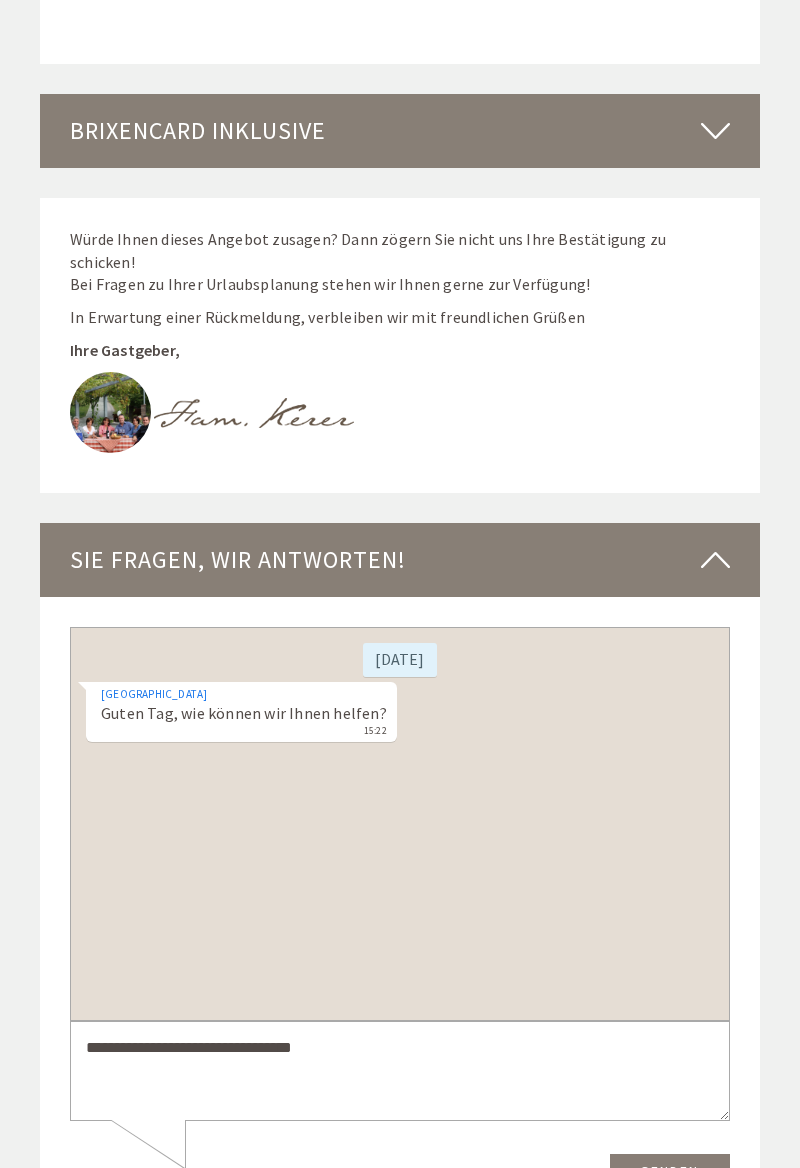 click on "**********" at bounding box center [400, 1071] 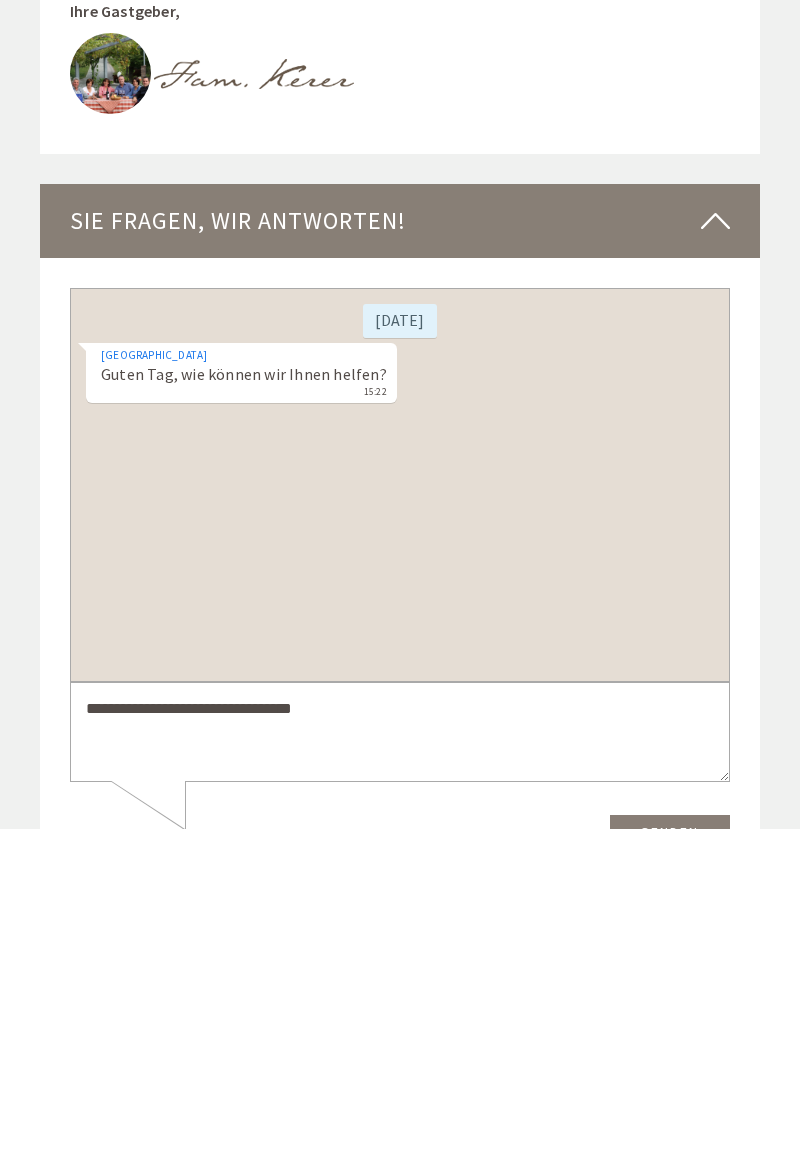 scroll, scrollTop: 5648, scrollLeft: 0, axis: vertical 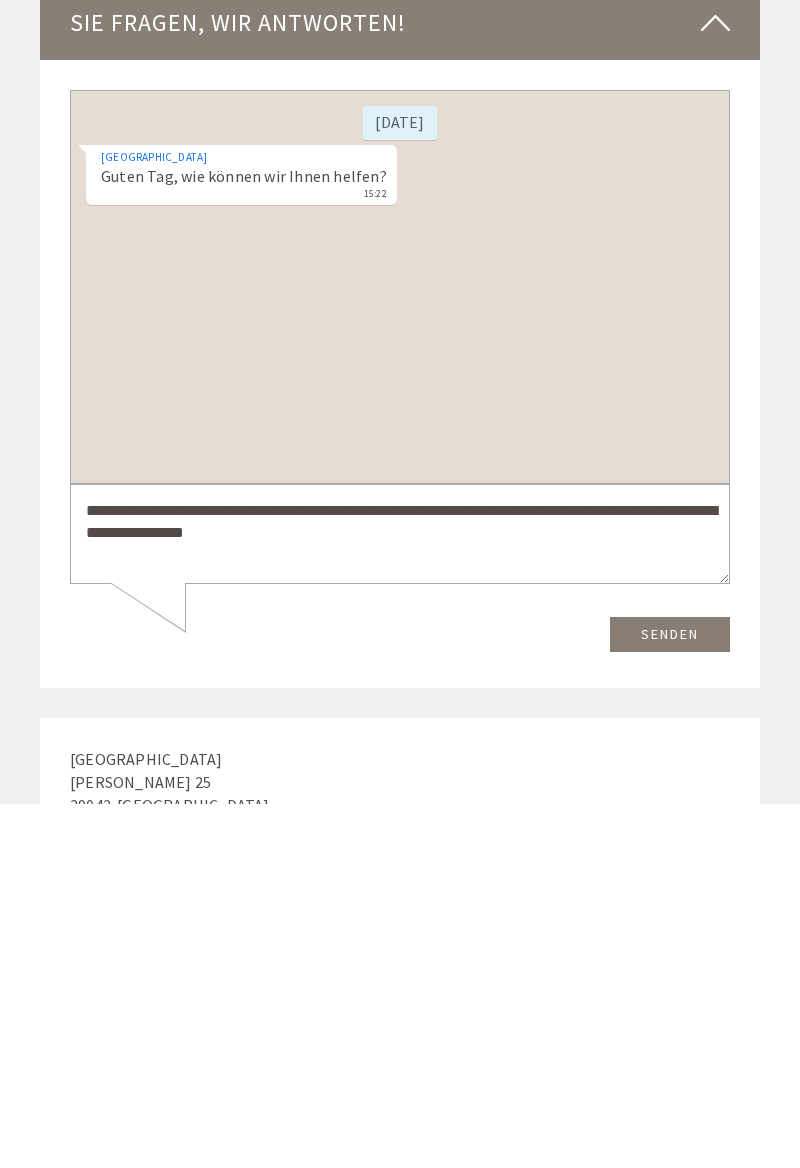 click on "**********" at bounding box center (400, 534) 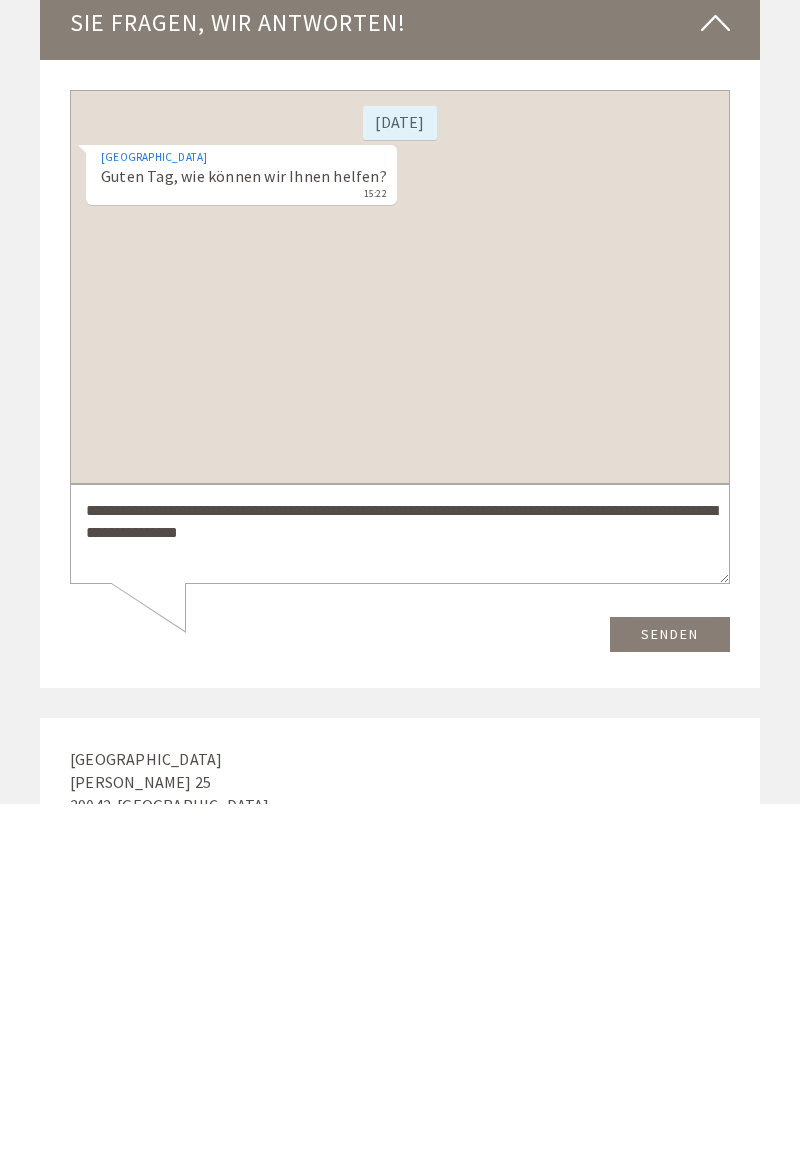 click on "**********" at bounding box center [400, 534] 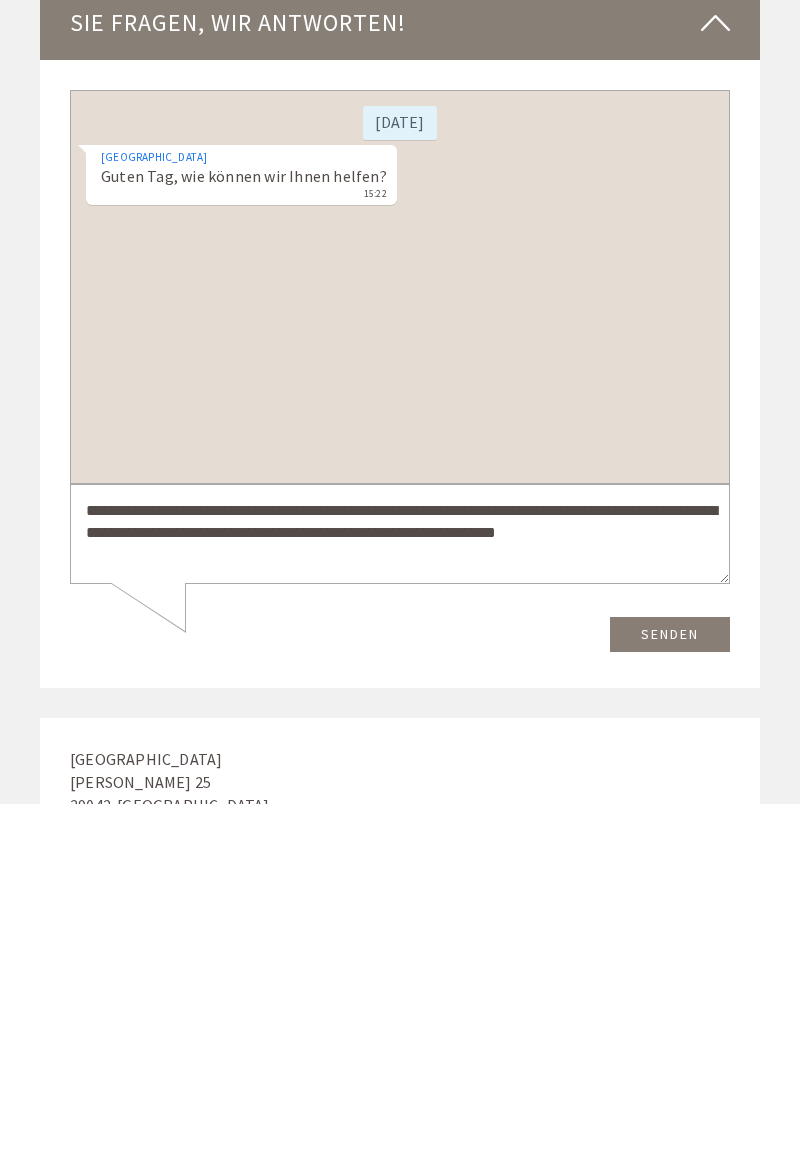 click on "**********" at bounding box center (400, 534) 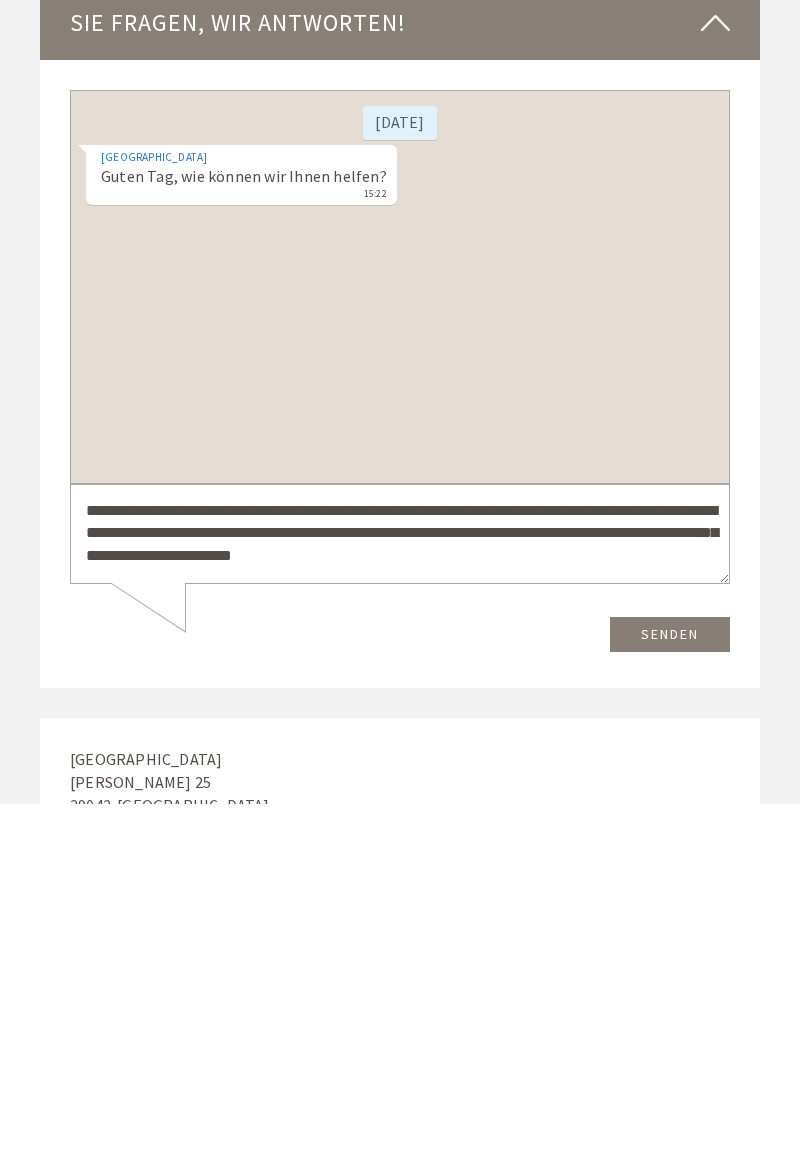 click on "**********" at bounding box center [400, 534] 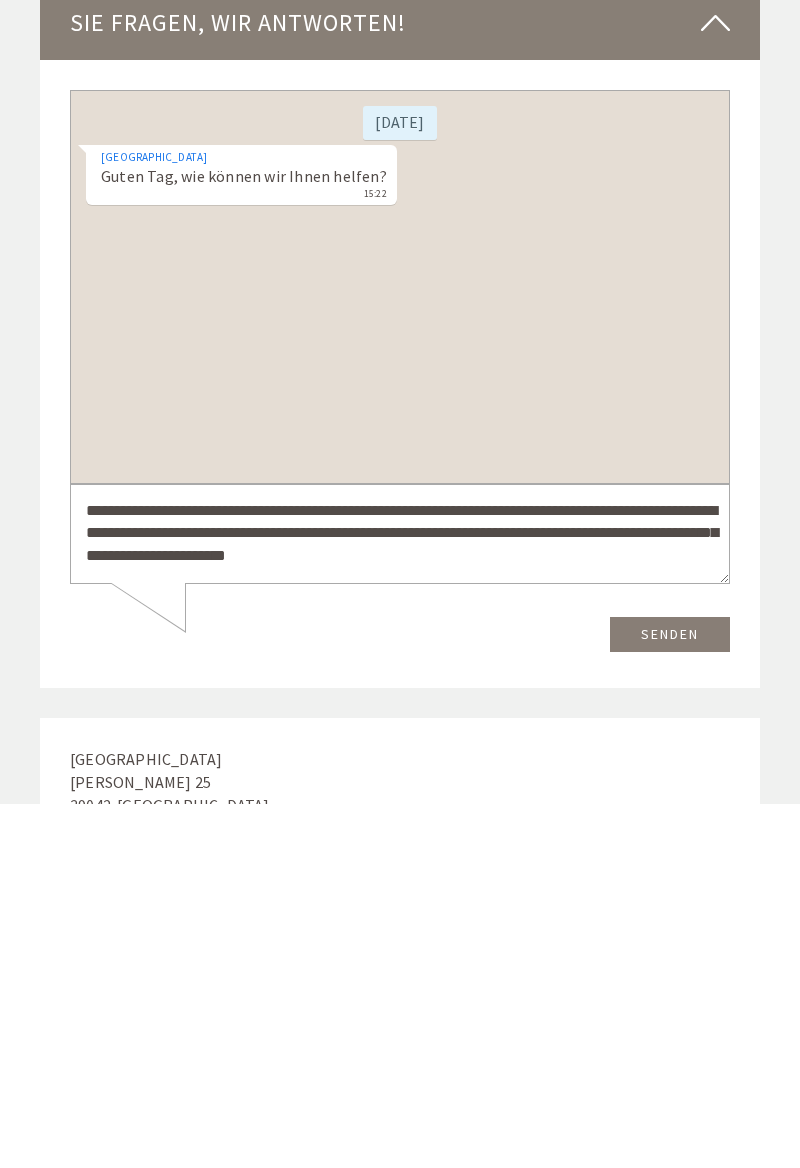 click on "**********" at bounding box center [400, 534] 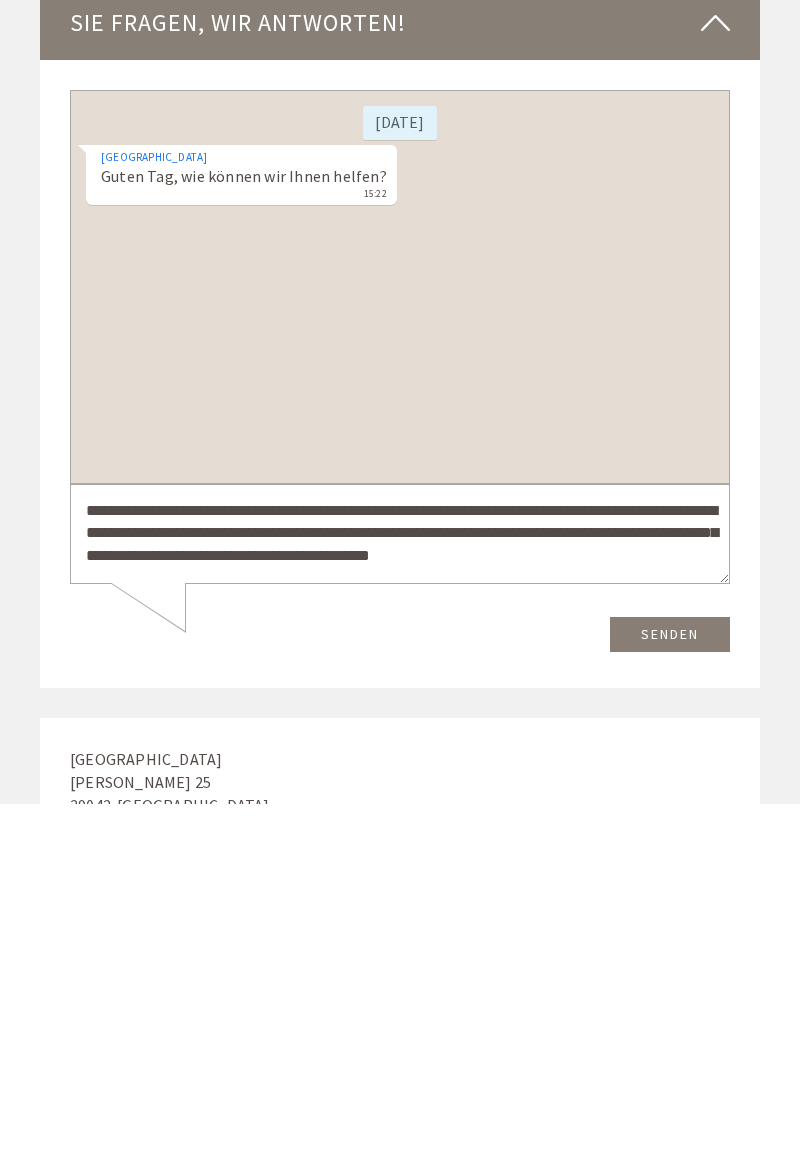 click on "**********" at bounding box center (400, 534) 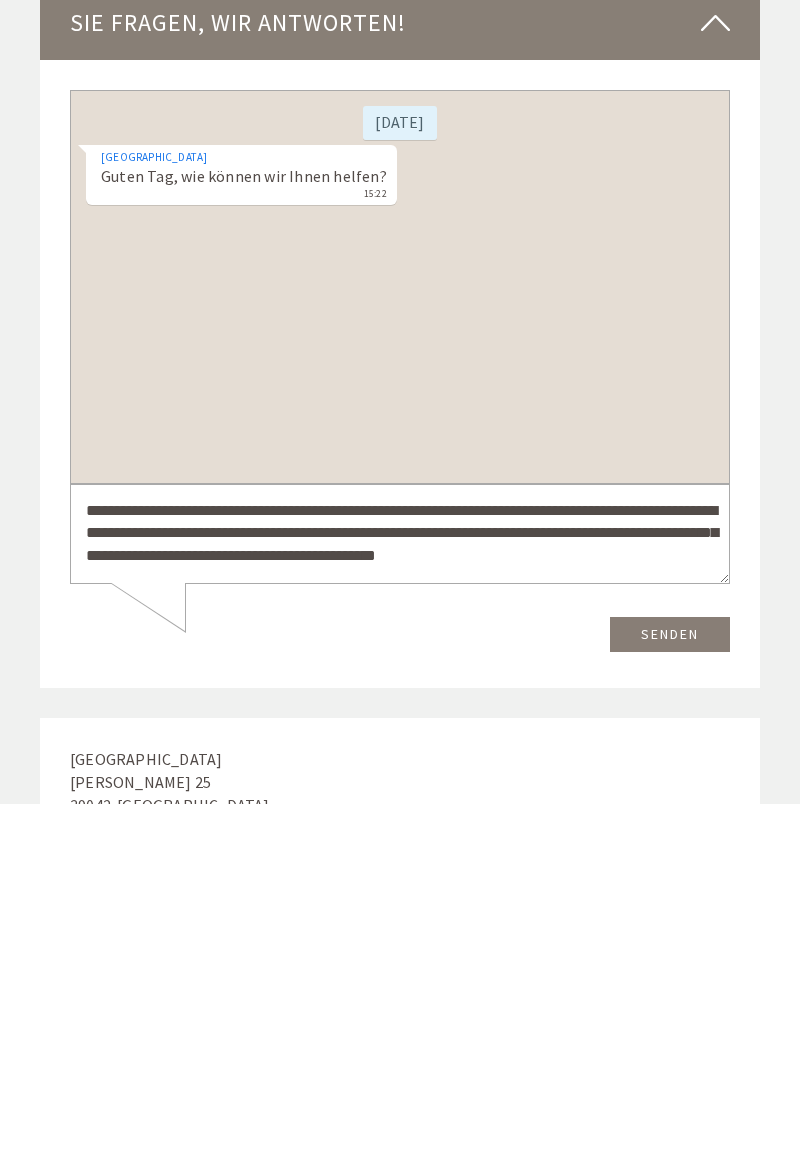 click on "**********" at bounding box center [400, 534] 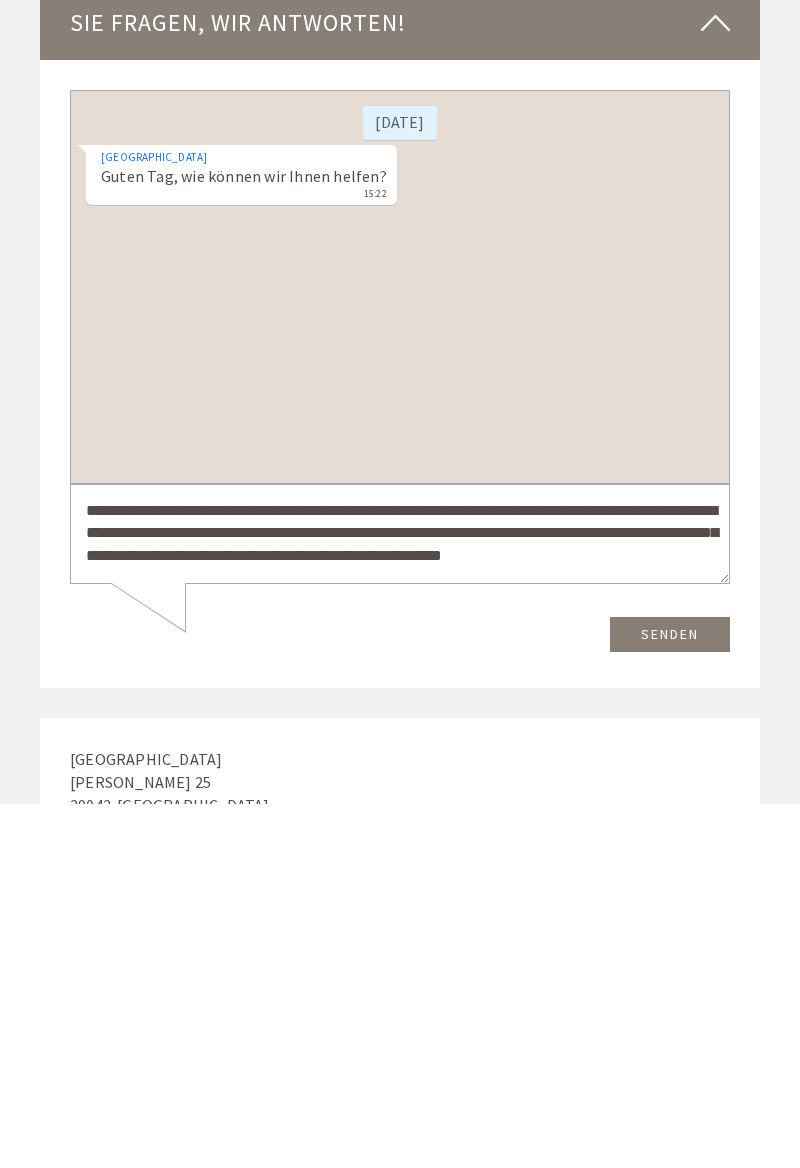 click on "**********" at bounding box center [400, 534] 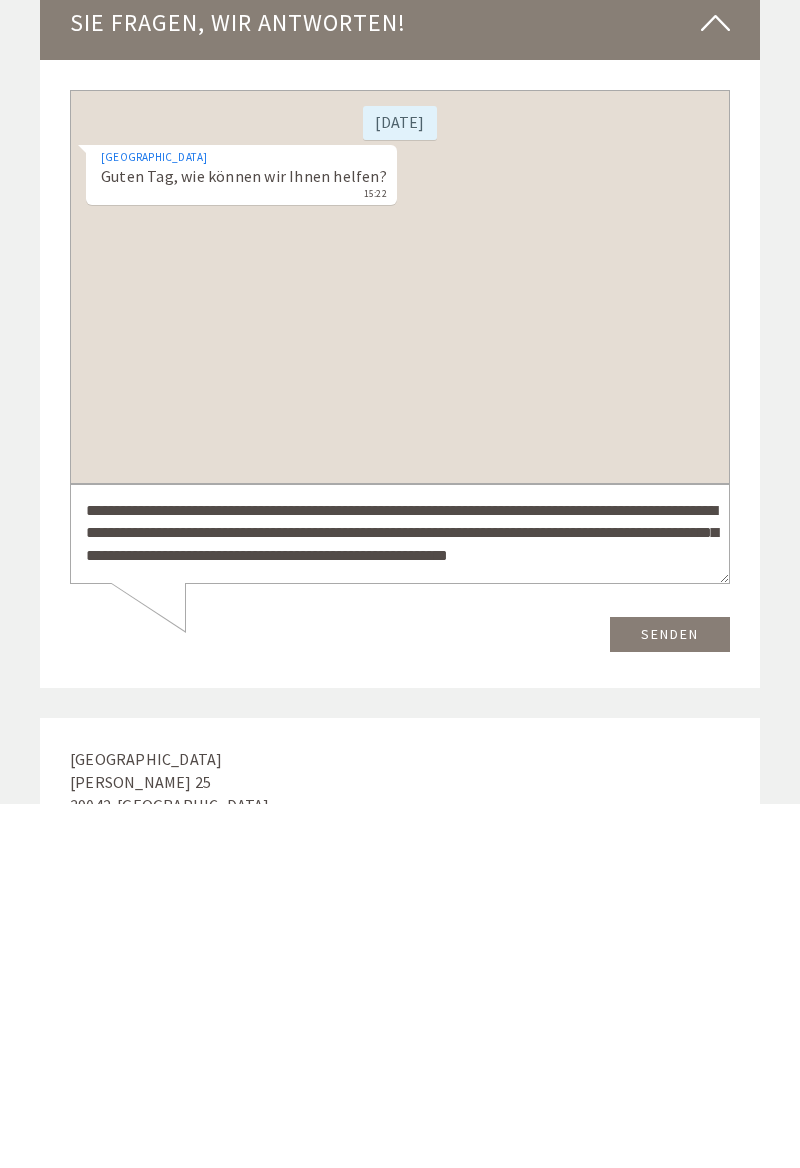 click on "**********" at bounding box center [400, 534] 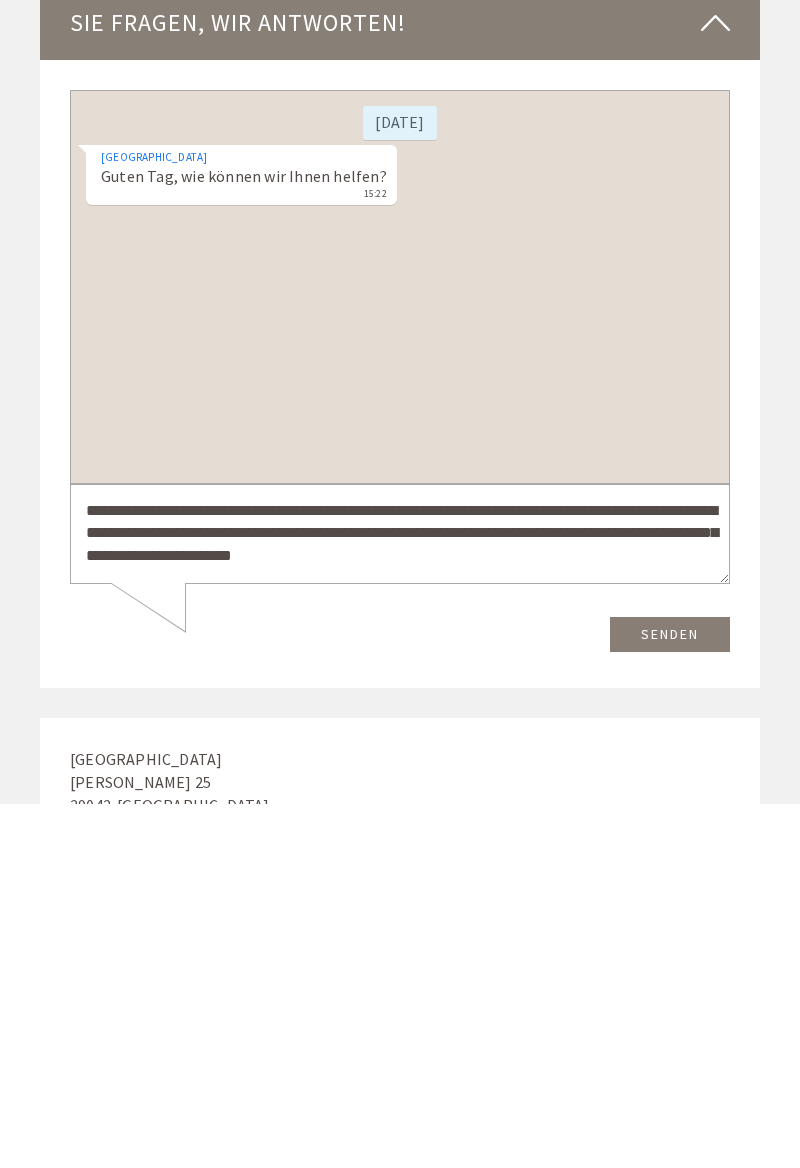 click on "**********" at bounding box center [400, 534] 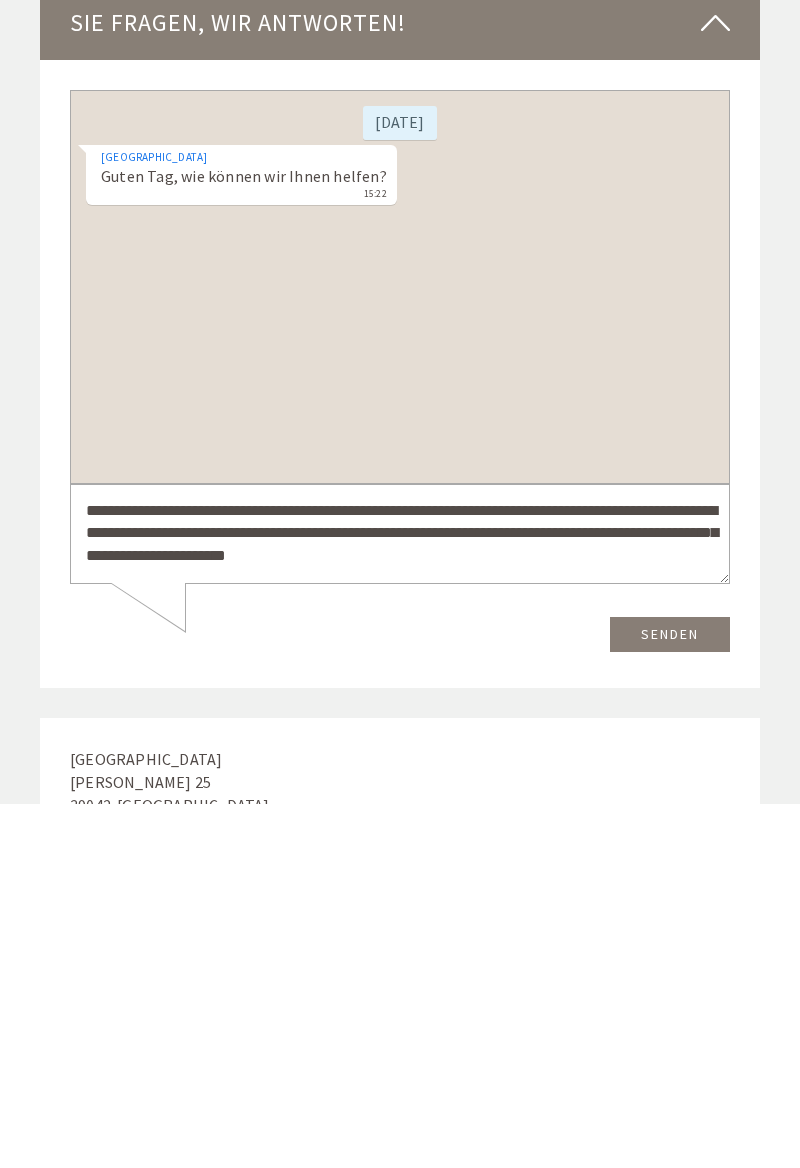 click on "**********" at bounding box center (400, 534) 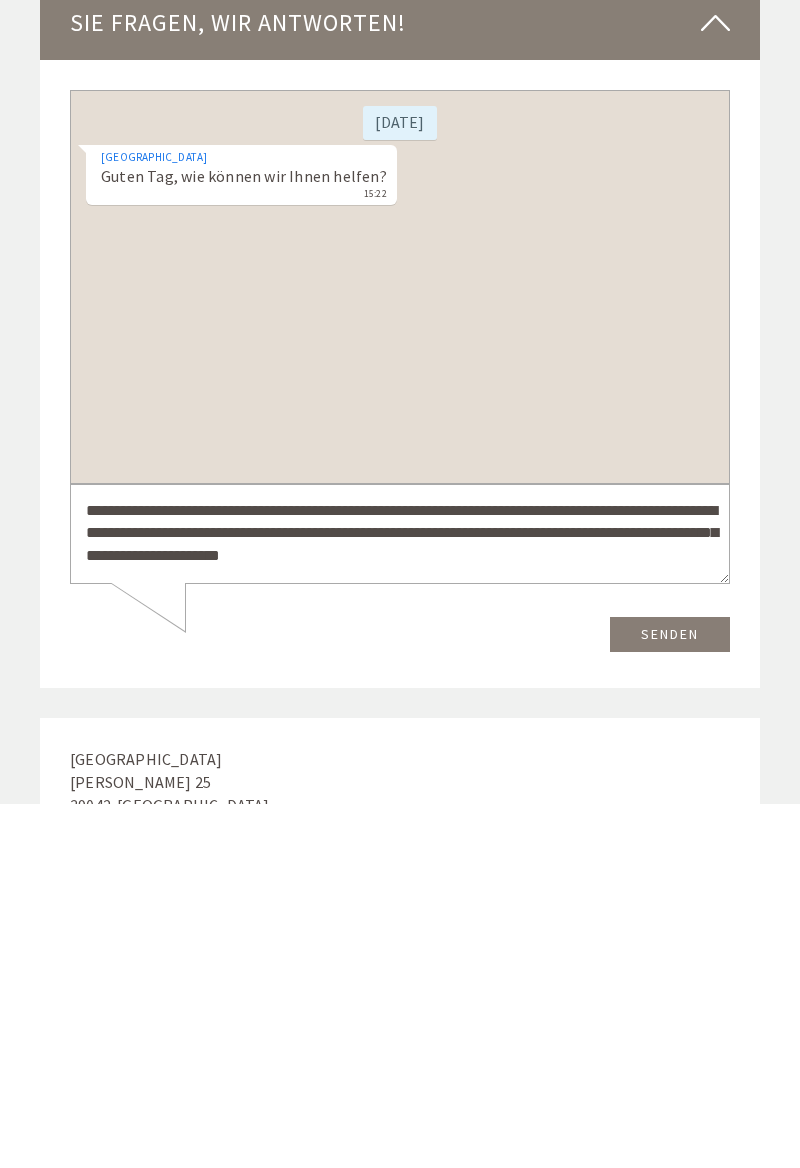 type on "**********" 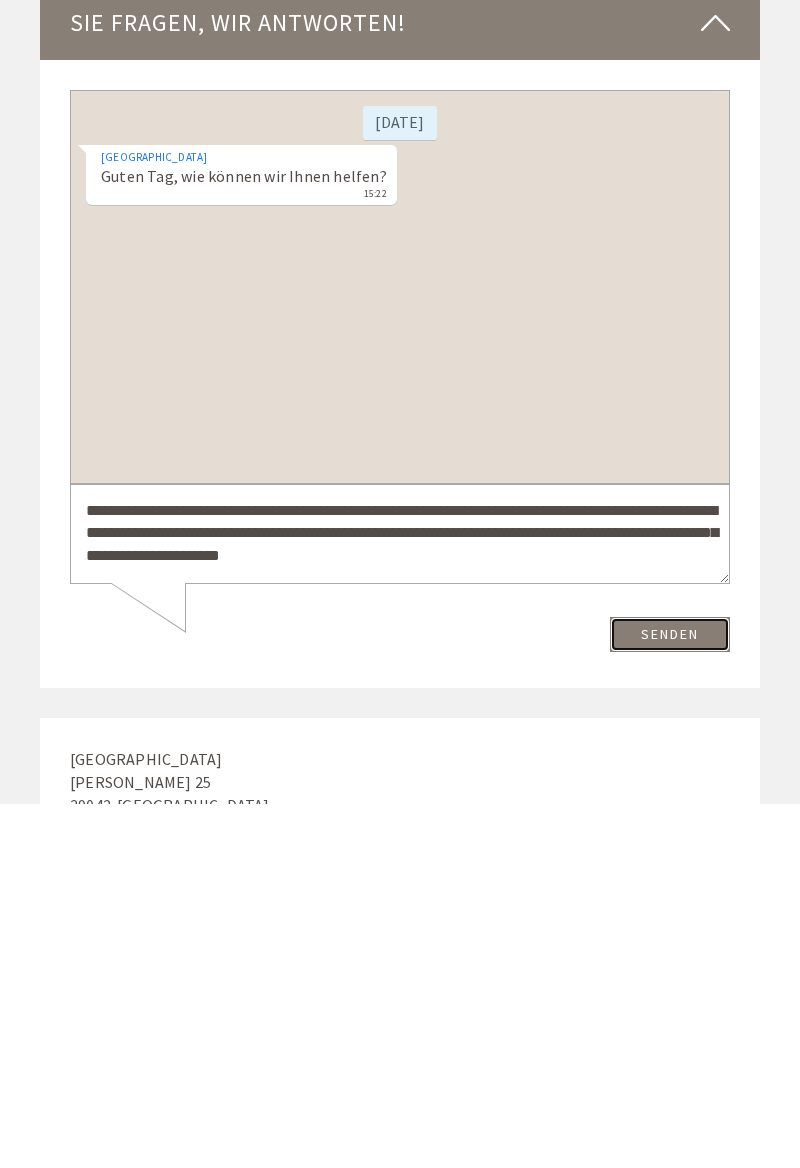 click on "Senden" at bounding box center [670, 634] 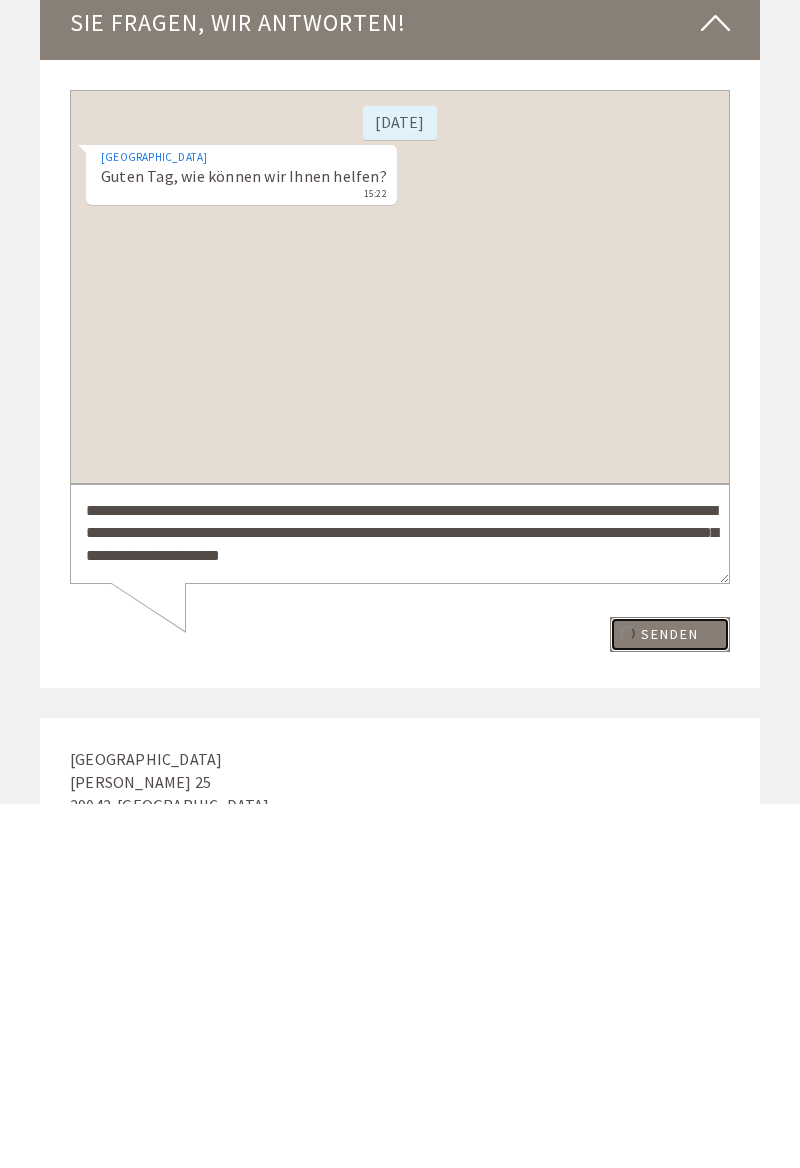 type 